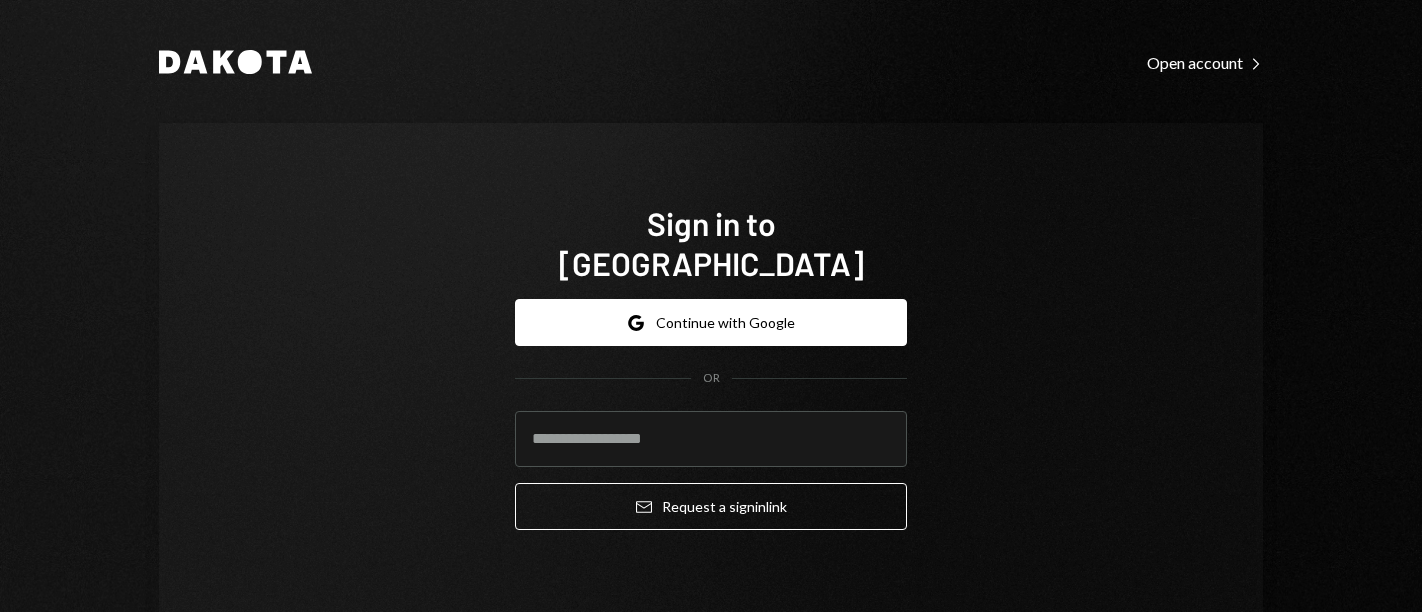 scroll, scrollTop: 0, scrollLeft: 0, axis: both 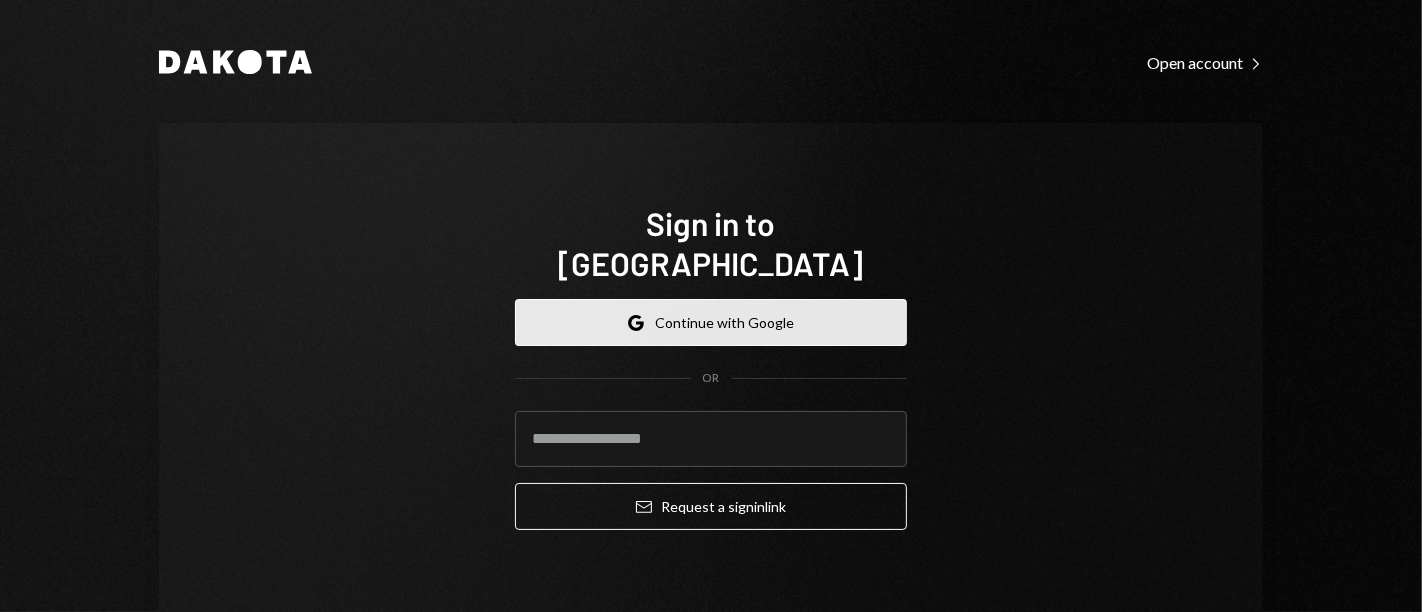 click on "Google  Continue with Google" at bounding box center [711, 322] 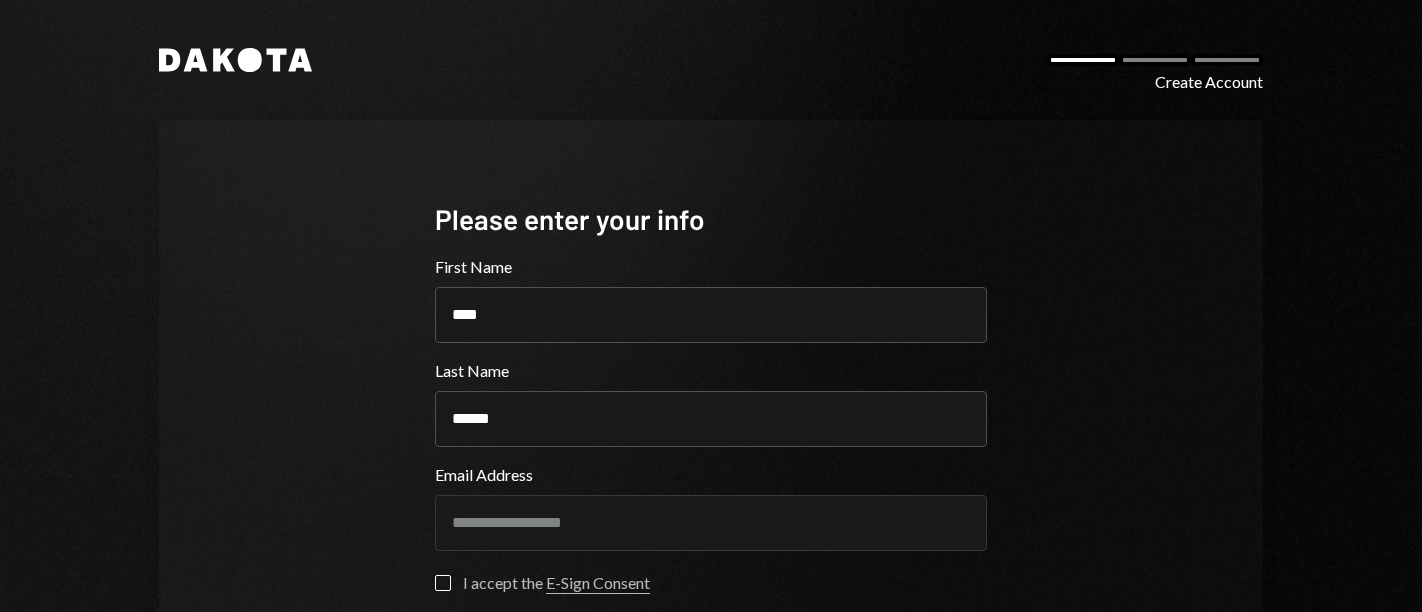 scroll, scrollTop: 0, scrollLeft: 0, axis: both 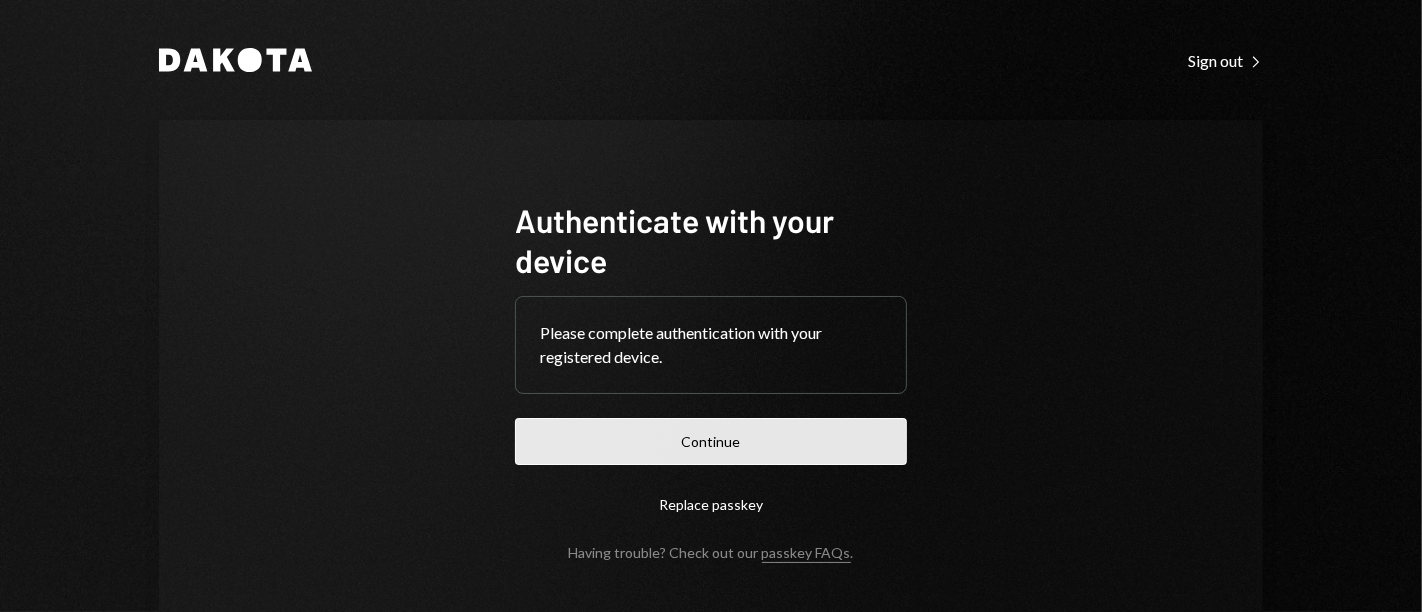 click on "Continue" at bounding box center (711, 441) 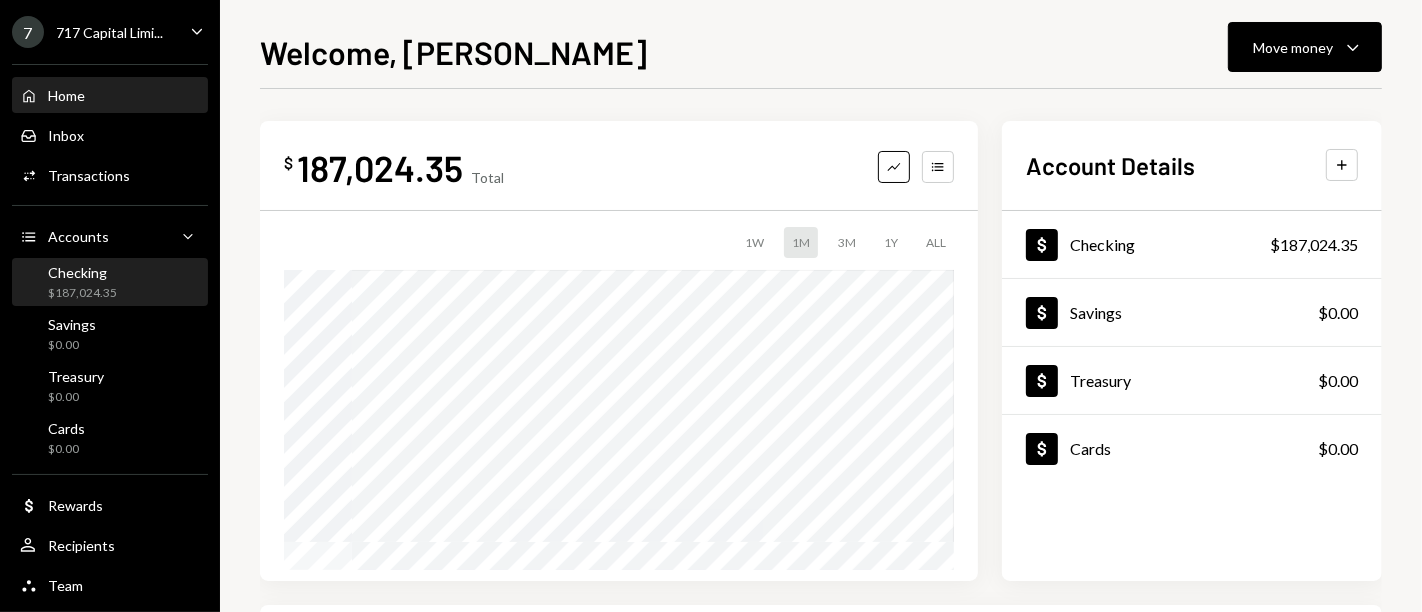 click on "$187,024.35" at bounding box center [82, 293] 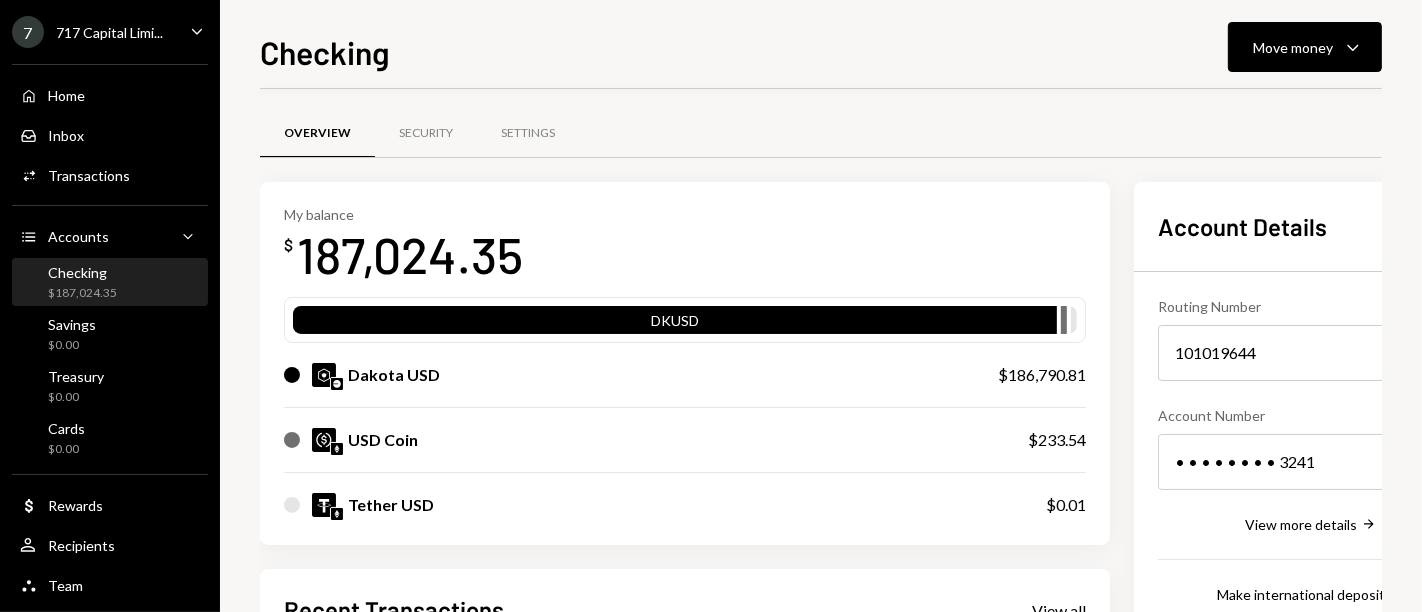 scroll, scrollTop: 0, scrollLeft: 0, axis: both 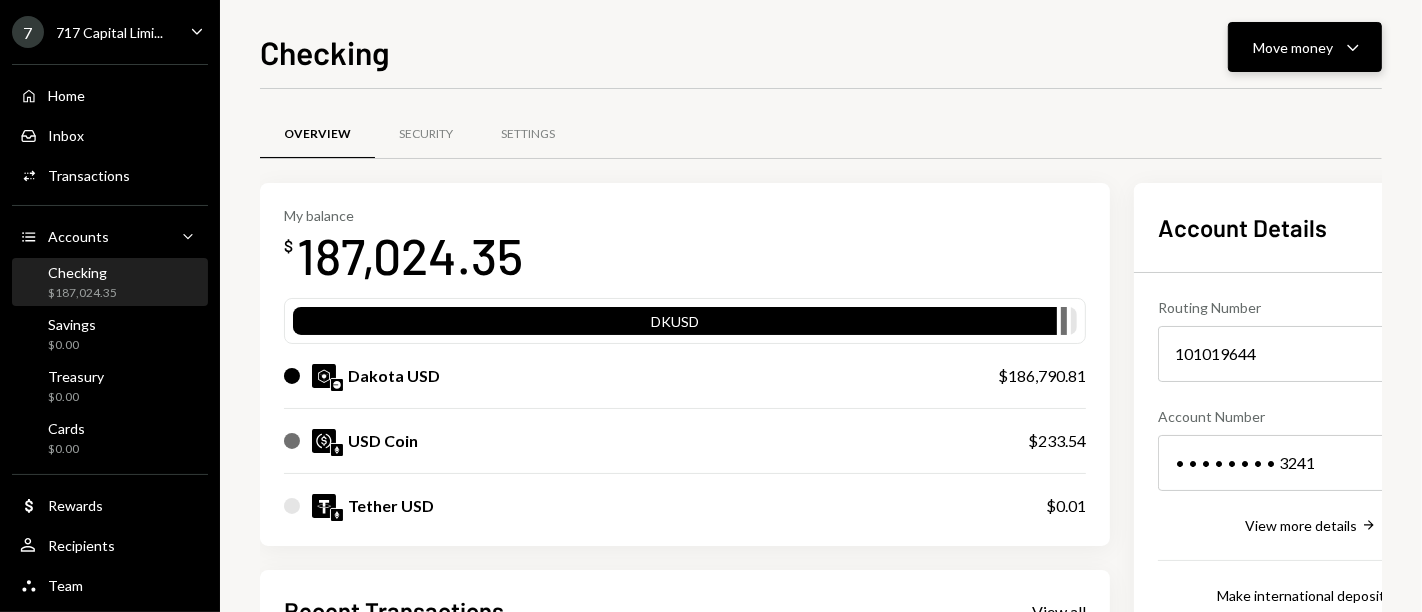 click on "Move money" at bounding box center (1293, 47) 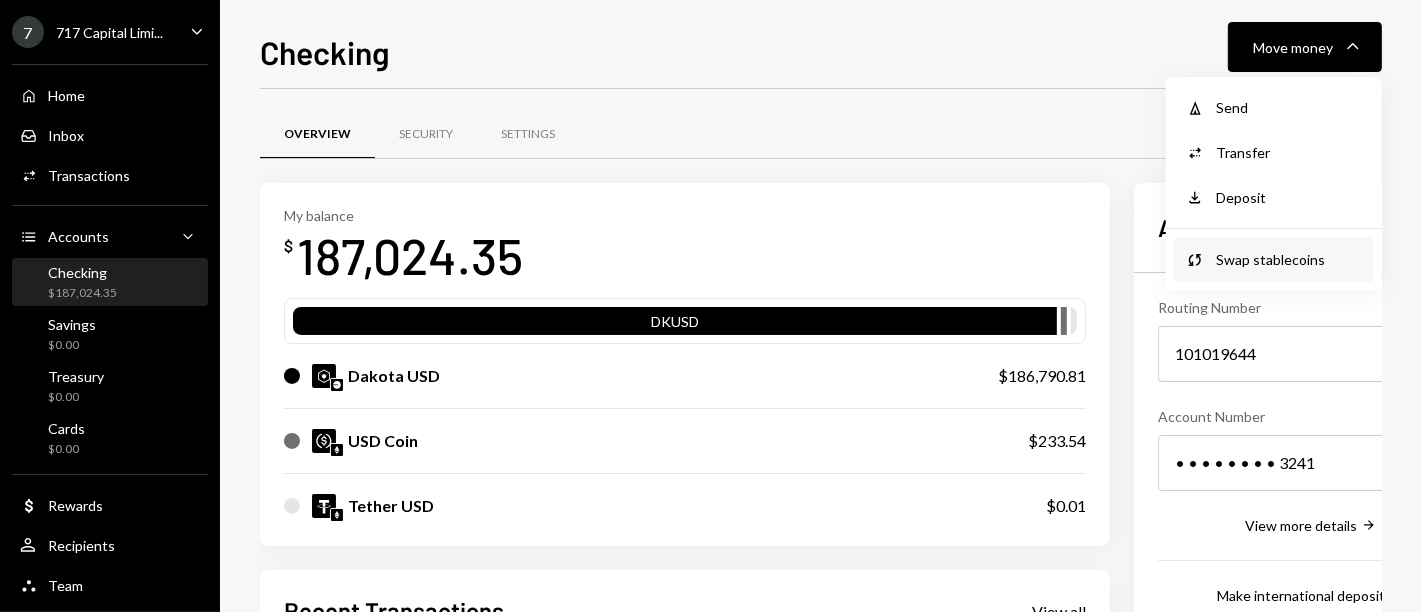 click on "Swap stablecoins" at bounding box center (1289, 259) 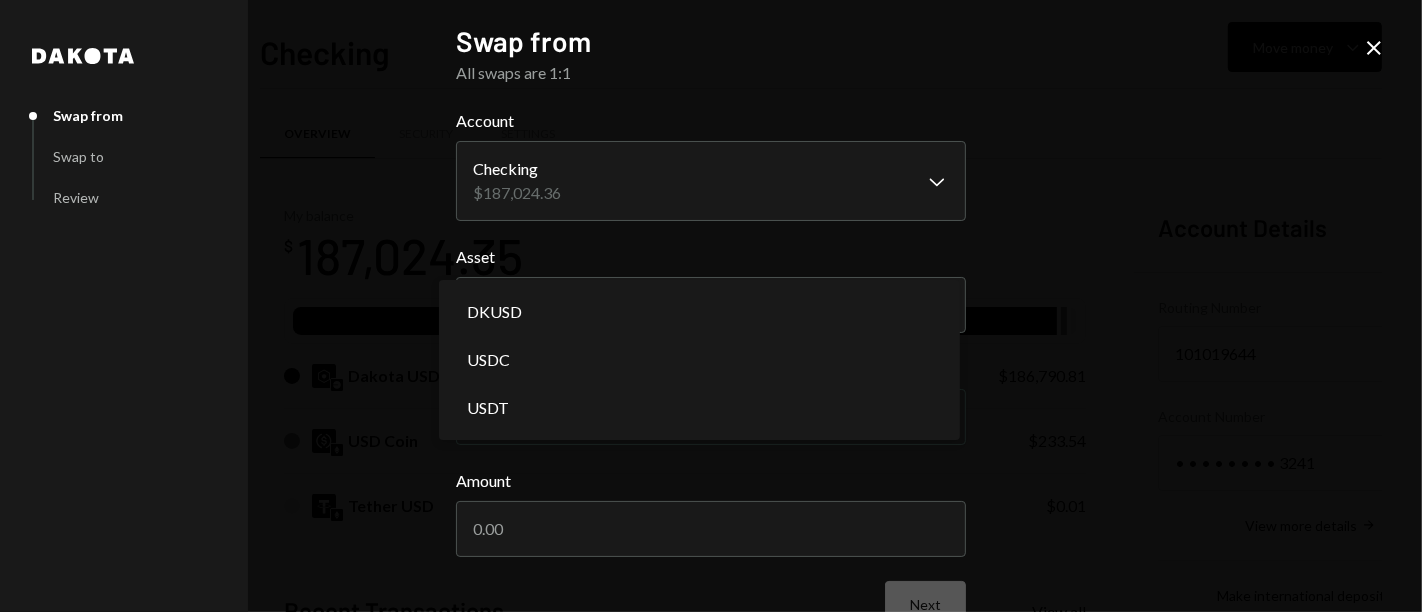 click on "7 717 Capital Limi... Caret Down Home Home Inbox Inbox Activities Transactions Accounts Accounts Caret Down Checking $187,024.35 Savings $0.00 Treasury $0.00 Cards $0.00 Dollar Rewards User Recipients Team Team Checking Move money Caret Down Overview Security Settings My balance $ 187,024.35 DKUSD Dakota USD $186,790.81 USD Coin $233.54 Tether USD $0.01 Recent Transactions View all Type Initiated By Initiated At Status Bank Deposit $6,200.00 JMD SUPPLY INC. 1:34 PM Pending Bank Deposit $18,000.00 ONE MANAGEMENT SOLUTION INC. 1:33 PM Pending Bank Deposit $34,000.00 EMINENT WORLD TRADING INC. 1:31 PM Pending Bank Payment $55,055.00 Ryan Noonan 12:08 PM Completed Bank Payment $220,220.00 Ryan Noonan 12:06 PM Completed Account Details Routing Number 101019644 Copy Account Number • • • • • • • •  3241 Show Copy View more details Right Arrow Make international deposit Right Arrow Account Information Money in (last 30 days) Up Right Arrow $16,122,839.26 Money out (last 30 days) Down Right Arrow Asset" at bounding box center (711, 306) 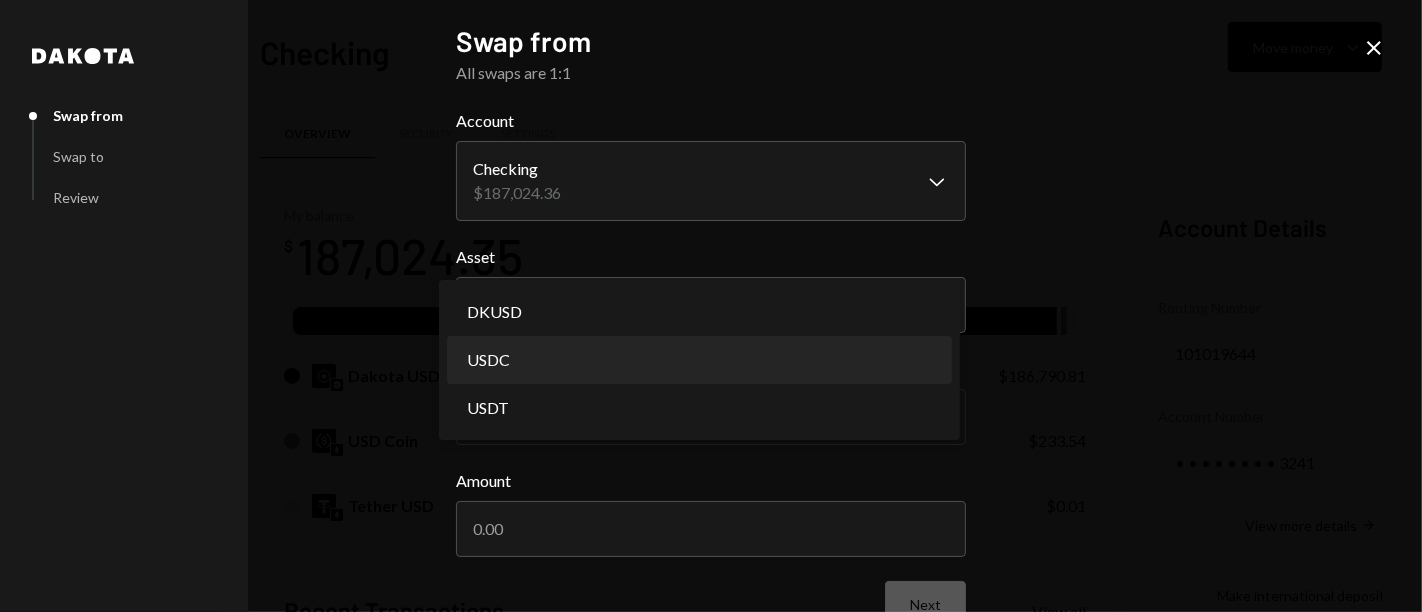 select on "****" 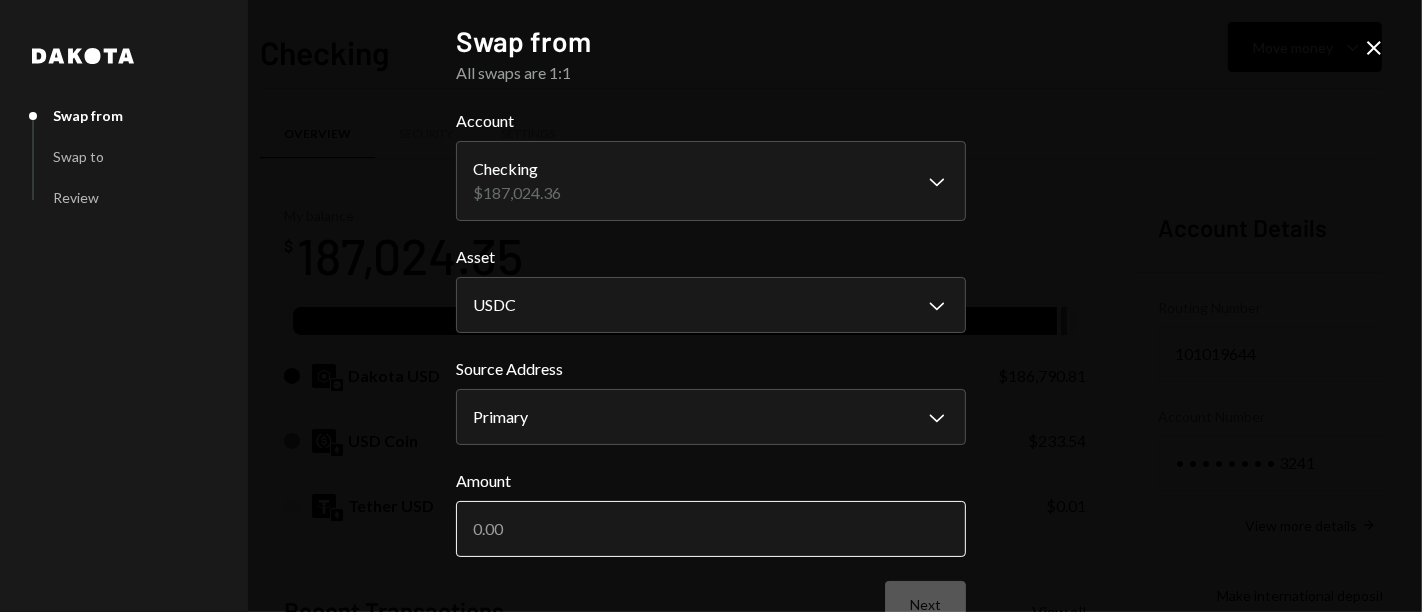 click on "Amount" at bounding box center (711, 529) 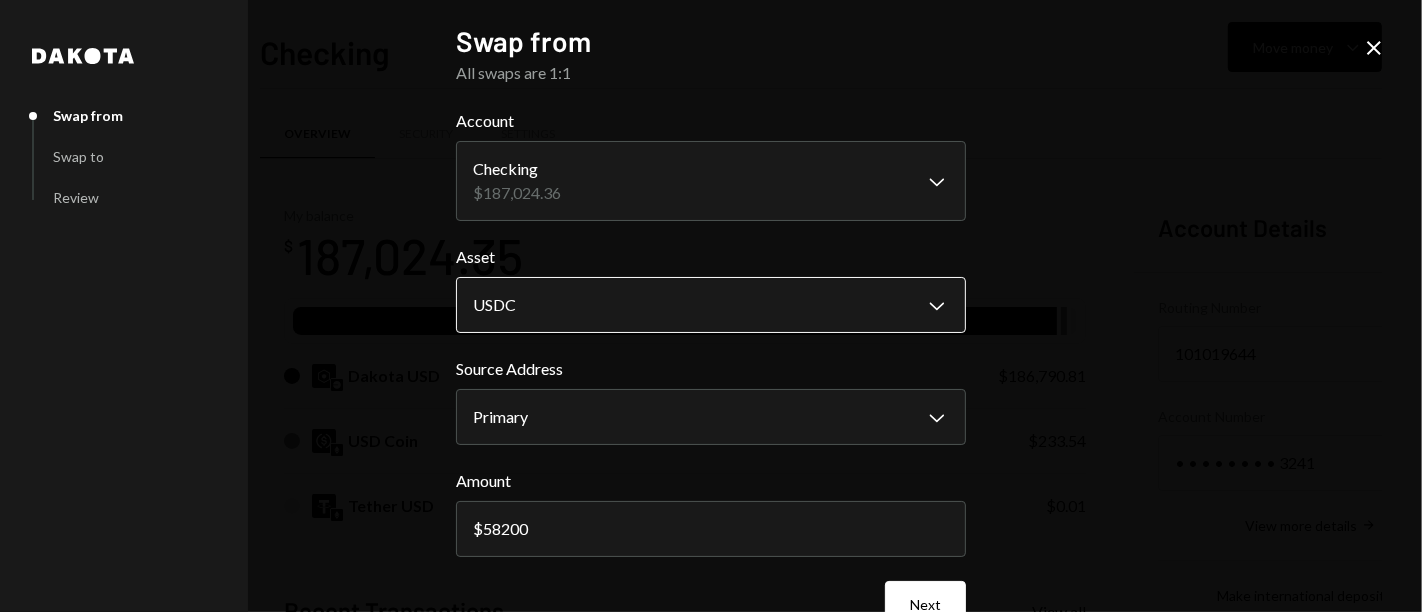 type on "58200" 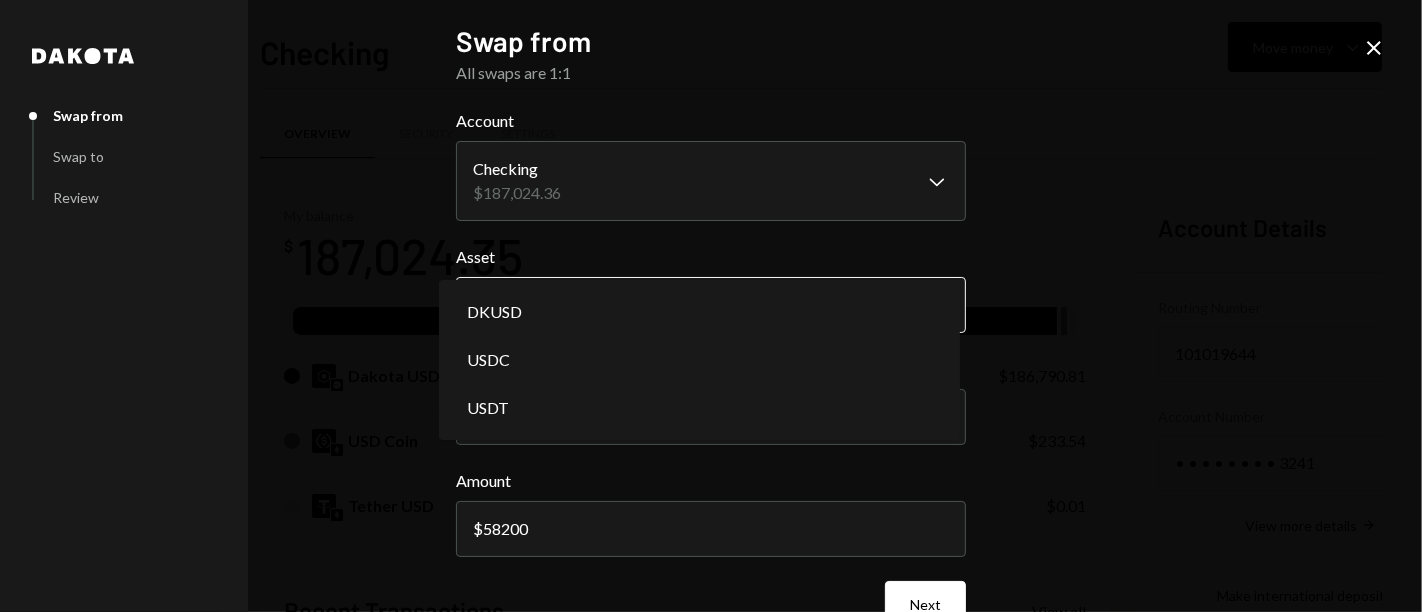 click on "7 717 Capital Limi... Caret Down Home Home Inbox Inbox Activities Transactions Accounts Accounts Caret Down Checking $187,024.35 Savings $0.00 Treasury $0.00 Cards $0.00 Dollar Rewards User Recipients Team Team Checking Move money Caret Down Overview Security Settings My balance $ 187,024.35 DKUSD Dakota USD $186,790.81 USD Coin $233.54 Tether USD $0.01 Recent Transactions View all Type Initiated By Initiated At Status Bank Deposit $6,200.00 JMD SUPPLY INC. 1:34 PM Pending Bank Deposit $18,000.00 ONE MANAGEMENT SOLUTION INC. 1:33 PM Pending Bank Deposit $34,000.00 EMINENT WORLD TRADING INC. 1:31 PM Pending Bank Payment $55,055.00 Ryan Noonan 12:08 PM Completed Bank Payment $220,220.00 Ryan Noonan 12:06 PM Completed Account Details Routing Number 101019644 Copy Account Number • • • • • • • •  3241 Show Copy View more details Right Arrow Make international deposit Right Arrow Account Information Money in (last 30 days) Up Right Arrow $16,122,839.26 Money out (last 30 days) Down Right Arrow Asset" at bounding box center (711, 306) 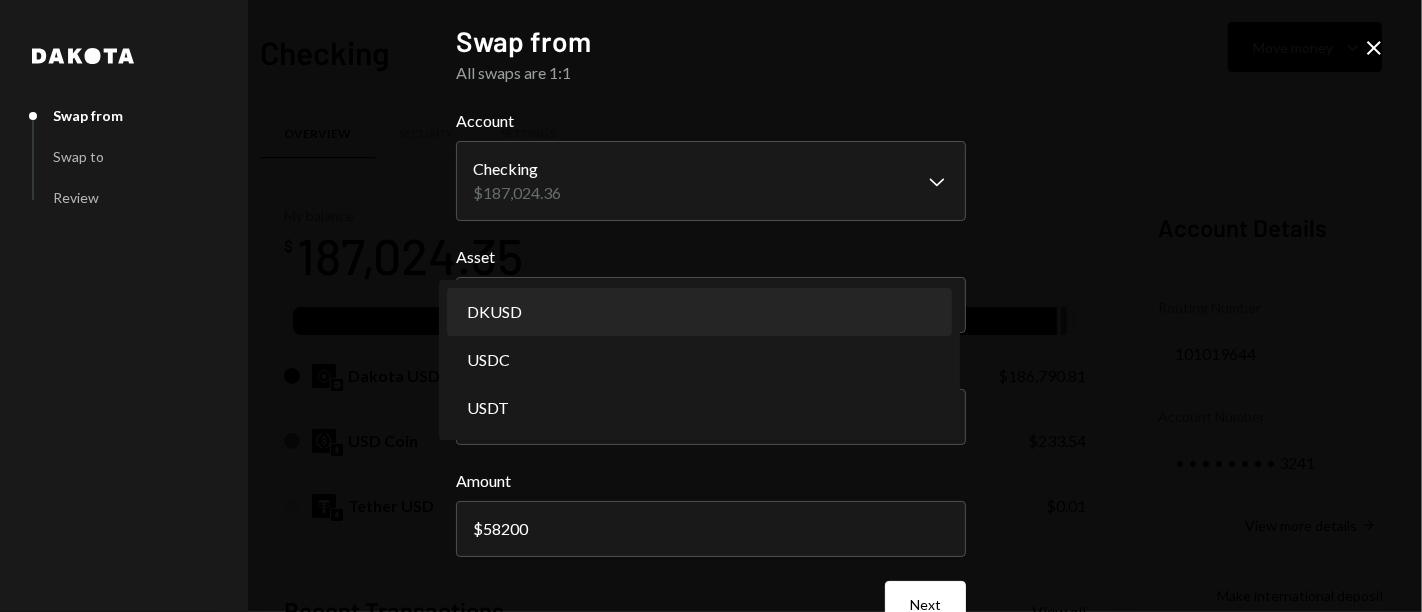 select on "*****" 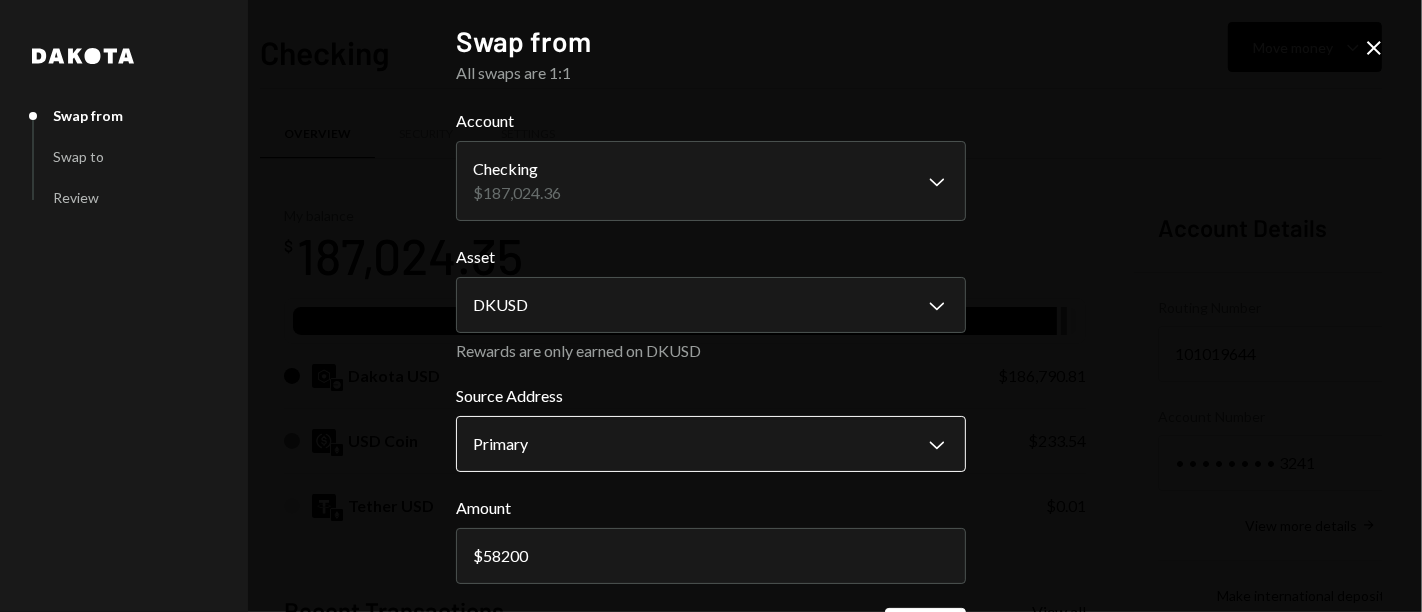 scroll, scrollTop: 73, scrollLeft: 0, axis: vertical 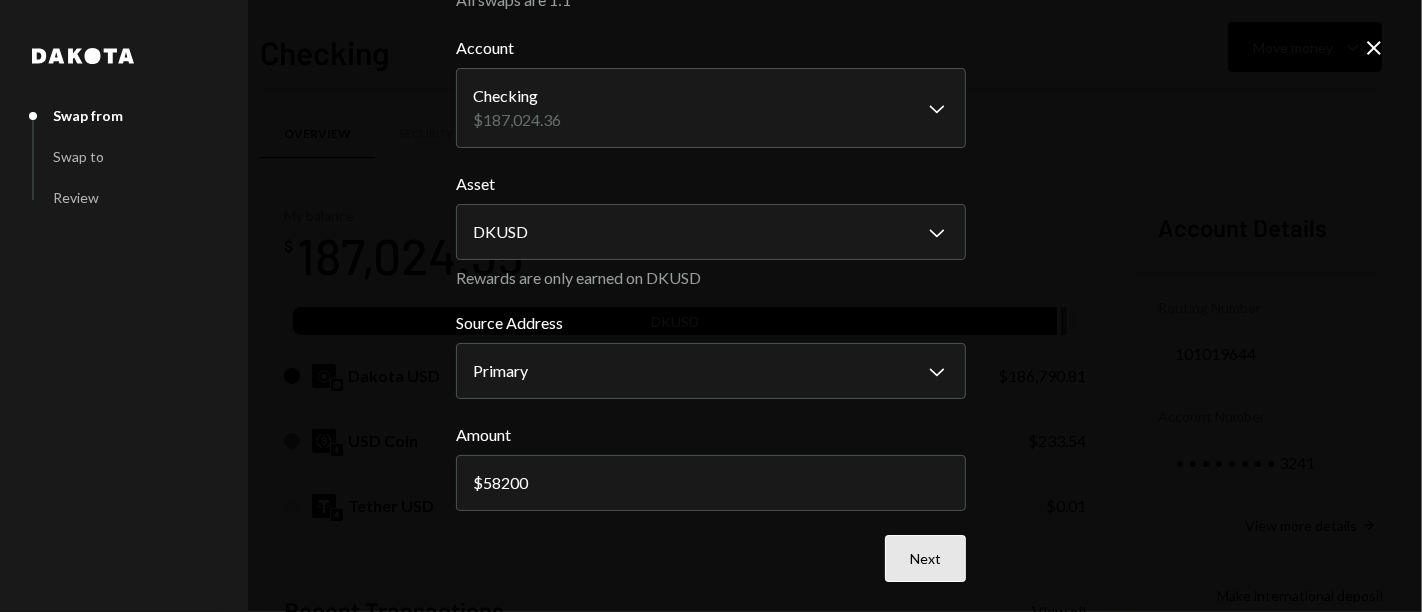 click on "Next" at bounding box center [925, 558] 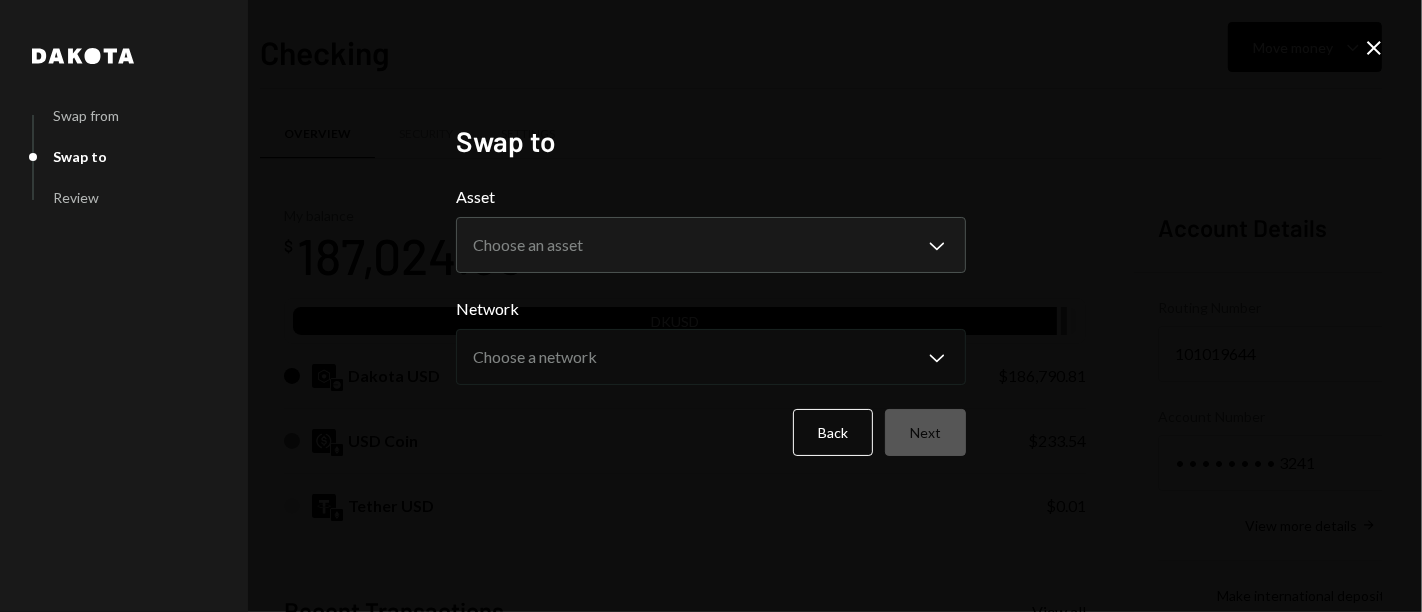 scroll, scrollTop: 0, scrollLeft: 0, axis: both 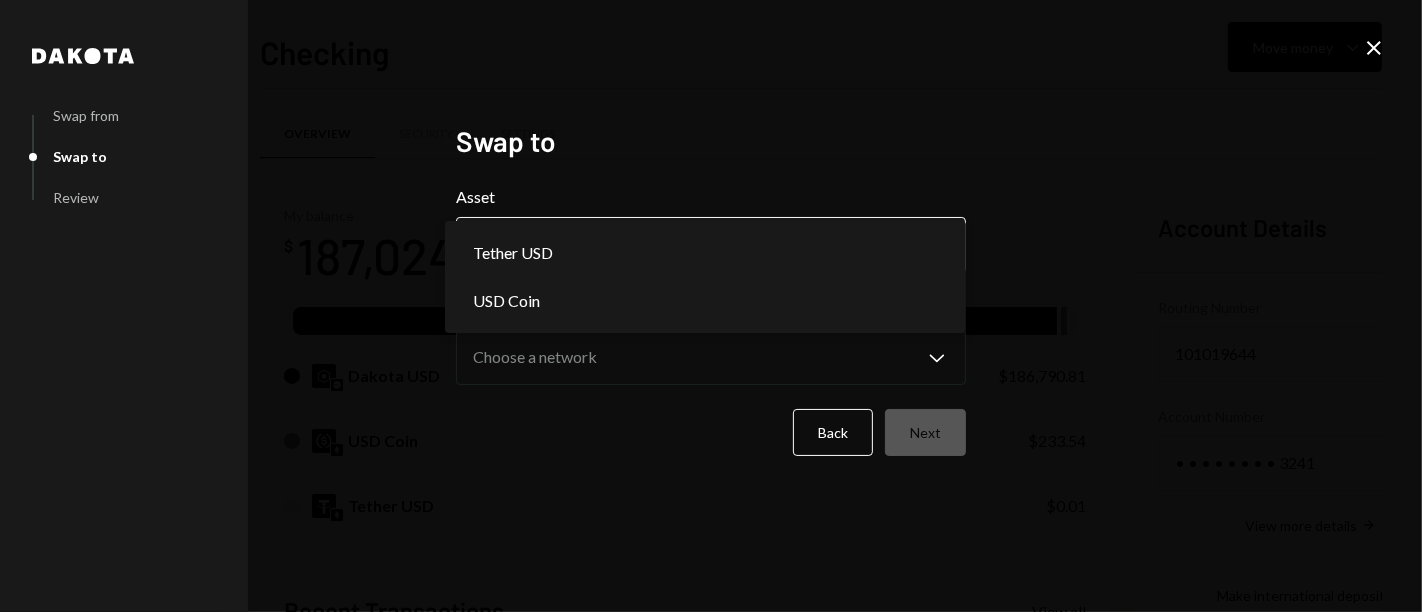 click on "7 717 Capital Limi... Caret Down Home Home Inbox Inbox Activities Transactions Accounts Accounts Caret Down Checking $187,024.35 Savings $0.00 Treasury $0.00 Cards $0.00 Dollar Rewards User Recipients Team Team Checking Move money Caret Down Overview Security Settings My balance $ 187,024.35 DKUSD Dakota USD $186,790.81 USD Coin $233.54 Tether USD $0.01 Recent Transactions View all Type Initiated By Initiated At Status Bank Deposit $6,200.00 JMD SUPPLY INC. 1:34 PM Pending Bank Deposit $18,000.00 ONE MANAGEMENT SOLUTION INC. 1:33 PM Pending Bank Deposit $34,000.00 EMINENT WORLD TRADING INC. 1:31 PM Pending Bank Payment $55,055.00 Ryan Noonan 12:08 PM Completed Bank Payment $220,220.00 Ryan Noonan 12:06 PM Completed Account Details Routing Number 101019644 Copy Account Number • • • • • • • •  3241 Show Copy View more details Right Arrow Make international deposit Right Arrow Account Information Money in (last 30 days) Up Right Arrow $16,122,839.26 Money out (last 30 days) Down Right Arrow Asset" at bounding box center [711, 306] 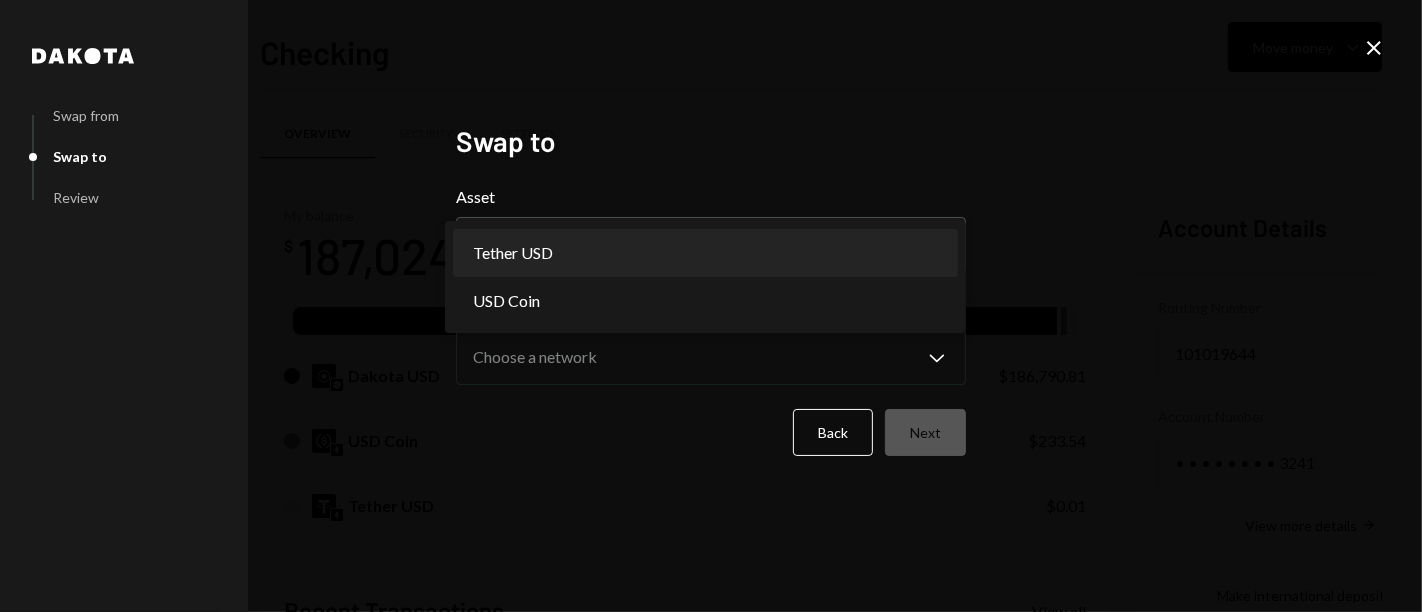 select on "****" 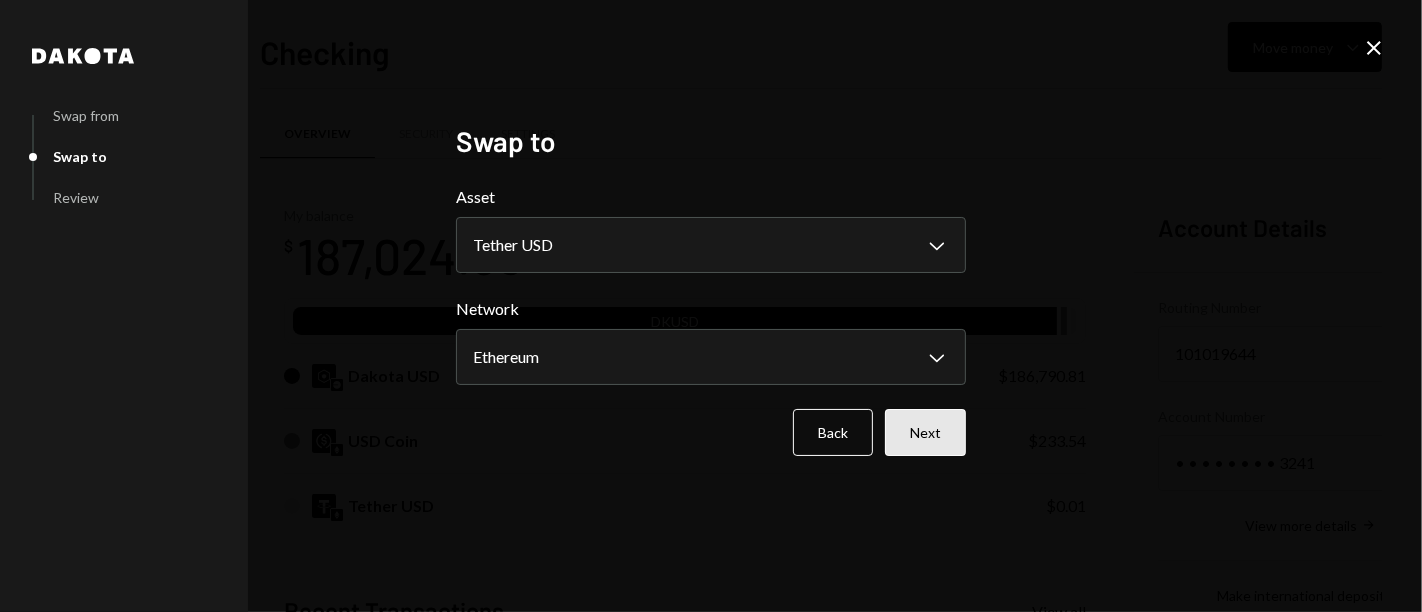 click on "Next" at bounding box center [925, 432] 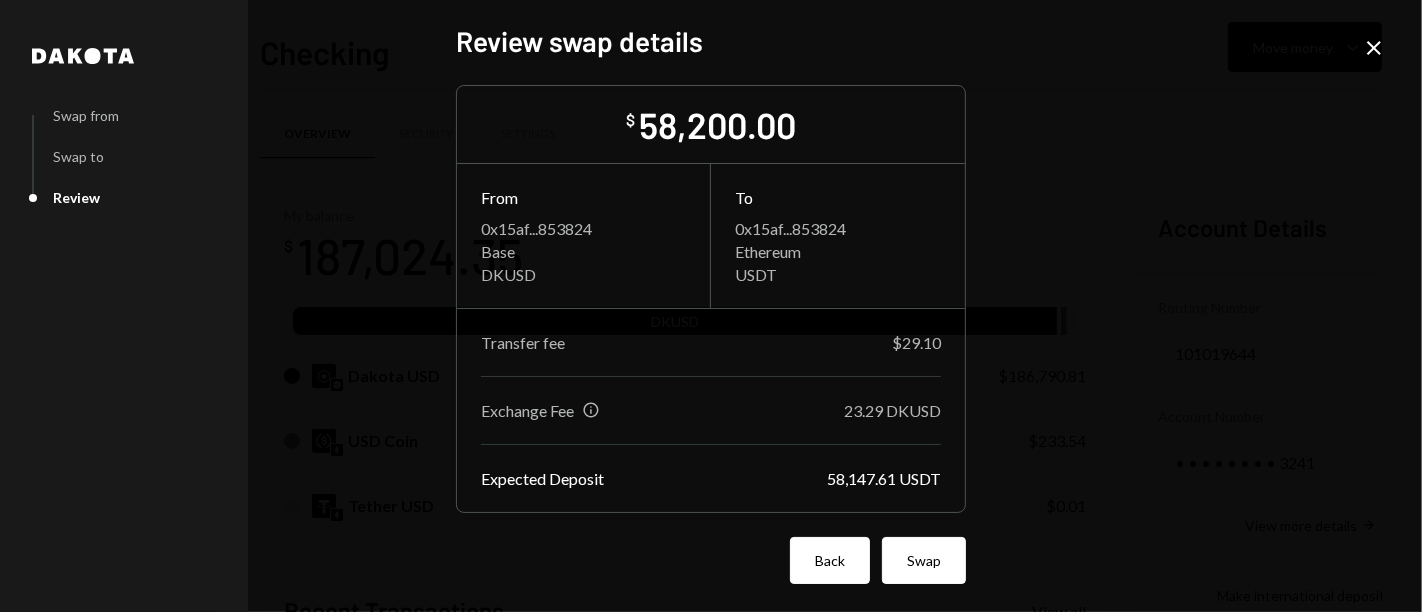 click on "Back" at bounding box center (830, 560) 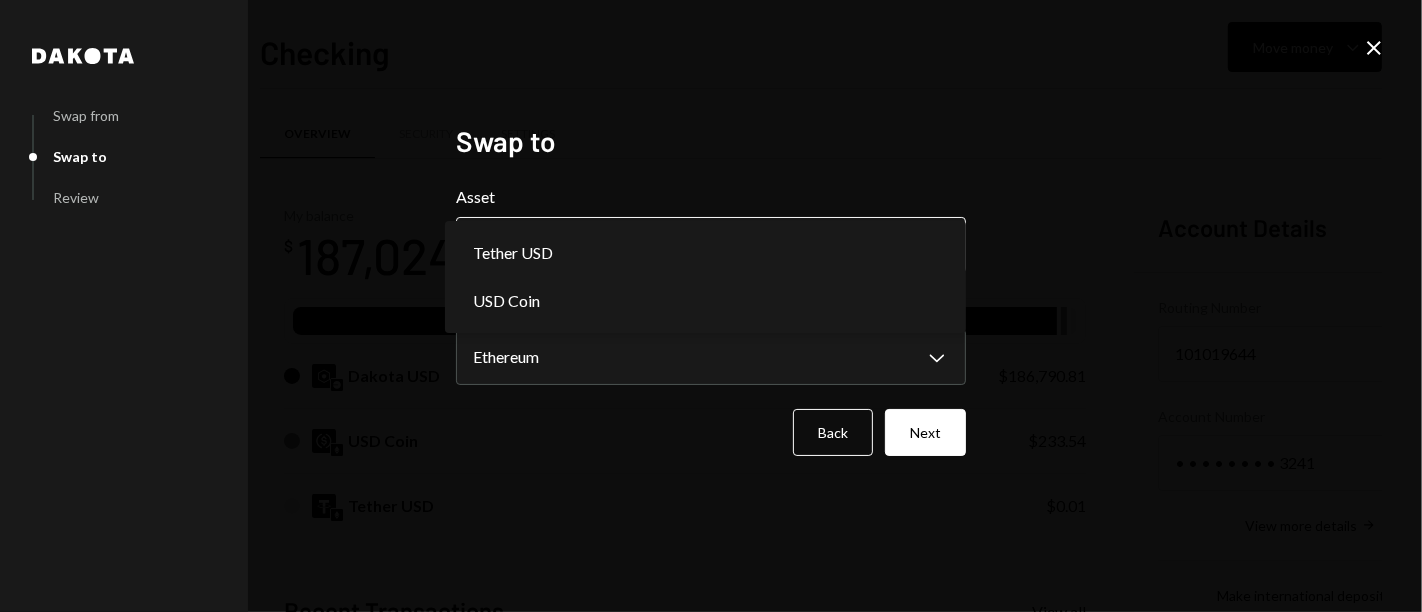 click on "7 717 Capital Limi... Caret Down Home Home Inbox Inbox Activities Transactions Accounts Accounts Caret Down Checking $187,024.35 Savings $0.00 Treasury $0.00 Cards $0.00 Dollar Rewards User Recipients Team Team Checking Move money Caret Down Overview Security Settings My balance $ 187,024.35 DKUSD Dakota USD $186,790.81 USD Coin $233.54 Tether USD $0.01 Recent Transactions View all Type Initiated By Initiated At Status Bank Deposit $6,200.00 JMD SUPPLY INC. 1:34 PM Pending Bank Deposit $18,000.00 ONE MANAGEMENT SOLUTION INC. 1:33 PM Pending Bank Deposit $34,000.00 EMINENT WORLD TRADING INC. 1:31 PM Pending Bank Payment $55,055.00 Ryan Noonan 12:08 PM Completed Bank Payment $220,220.00 Ryan Noonan 12:06 PM Completed Account Details Routing Number 101019644 Copy Account Number • • • • • • • •  3241 Show Copy View more details Right Arrow Make international deposit Right Arrow Account Information Money in (last 30 days) Up Right Arrow $16,122,839.26 Money out (last 30 days) Down Right Arrow Asset" at bounding box center [711, 306] 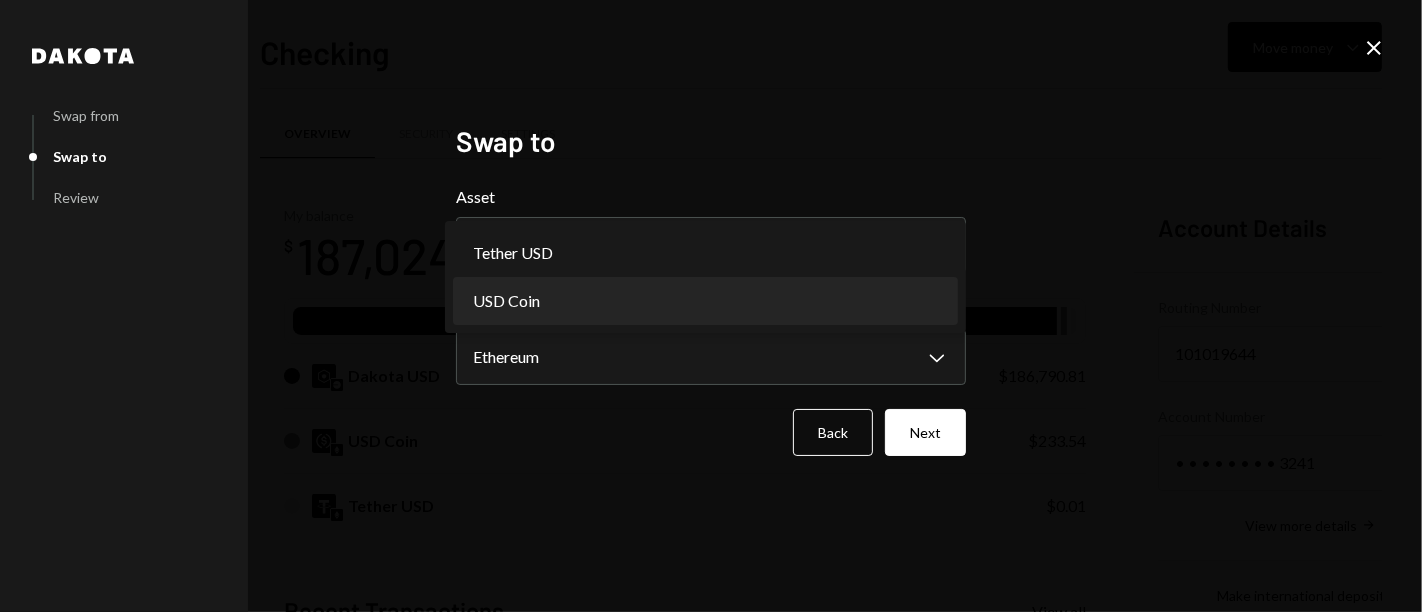 select on "****" 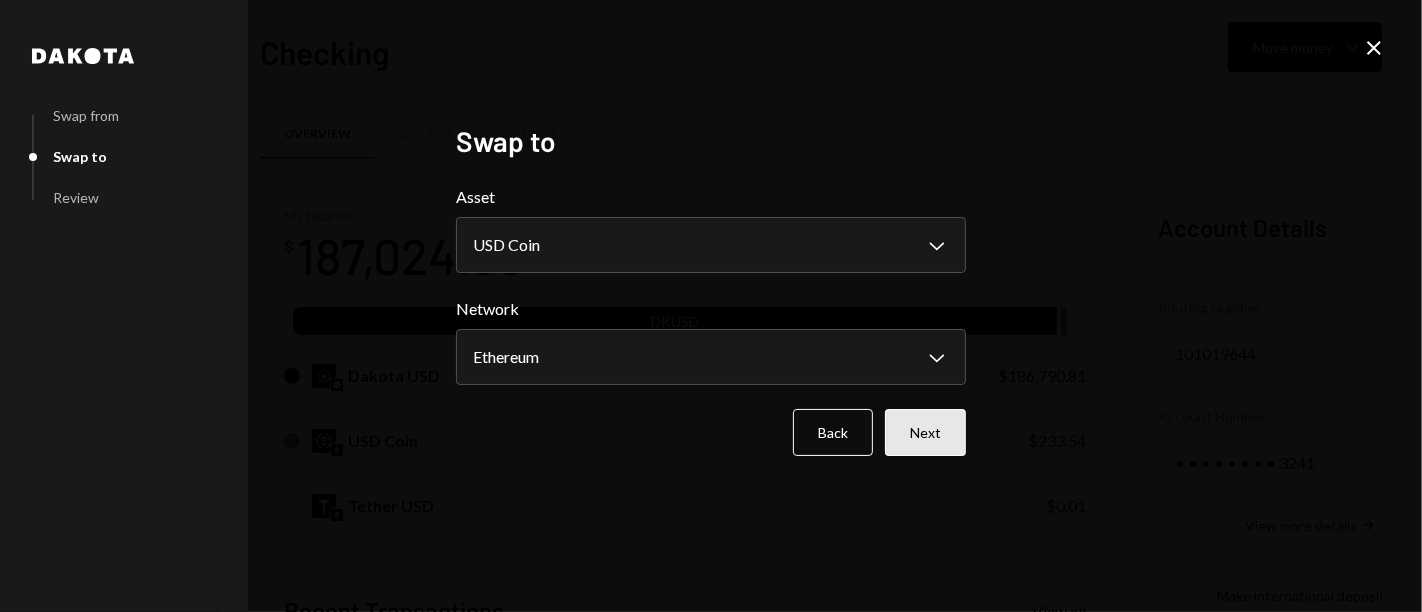 click on "Next" at bounding box center [925, 432] 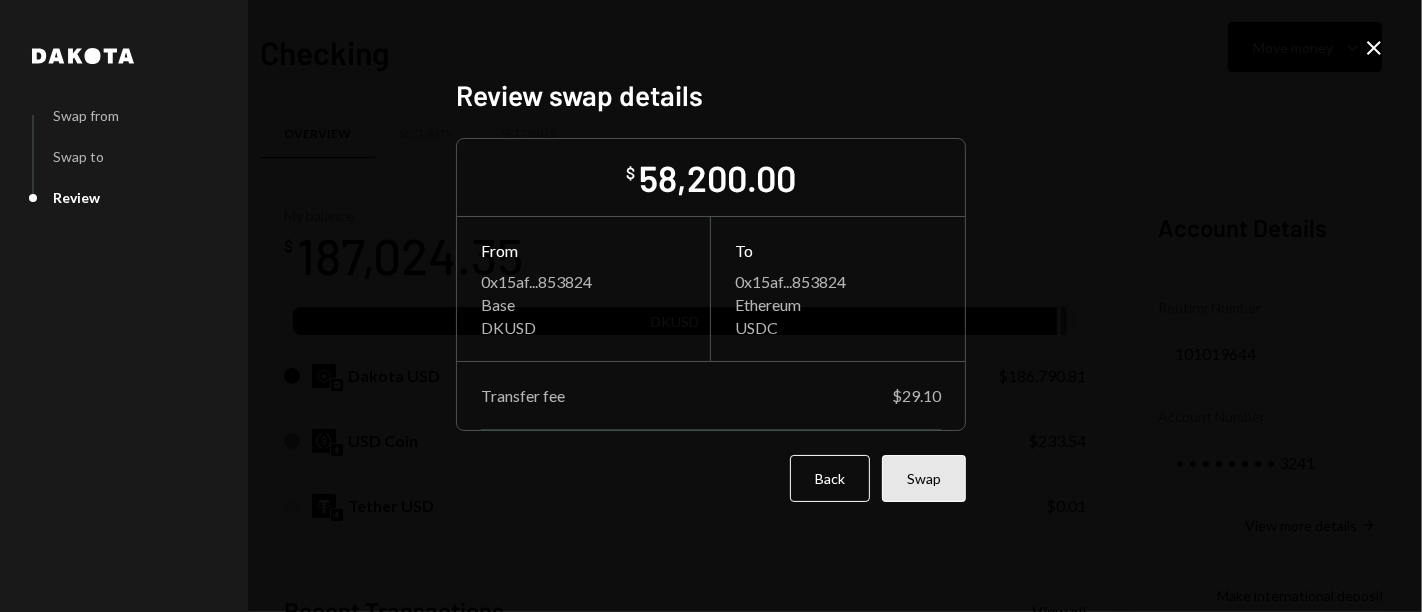 click on "Swap" at bounding box center [924, 478] 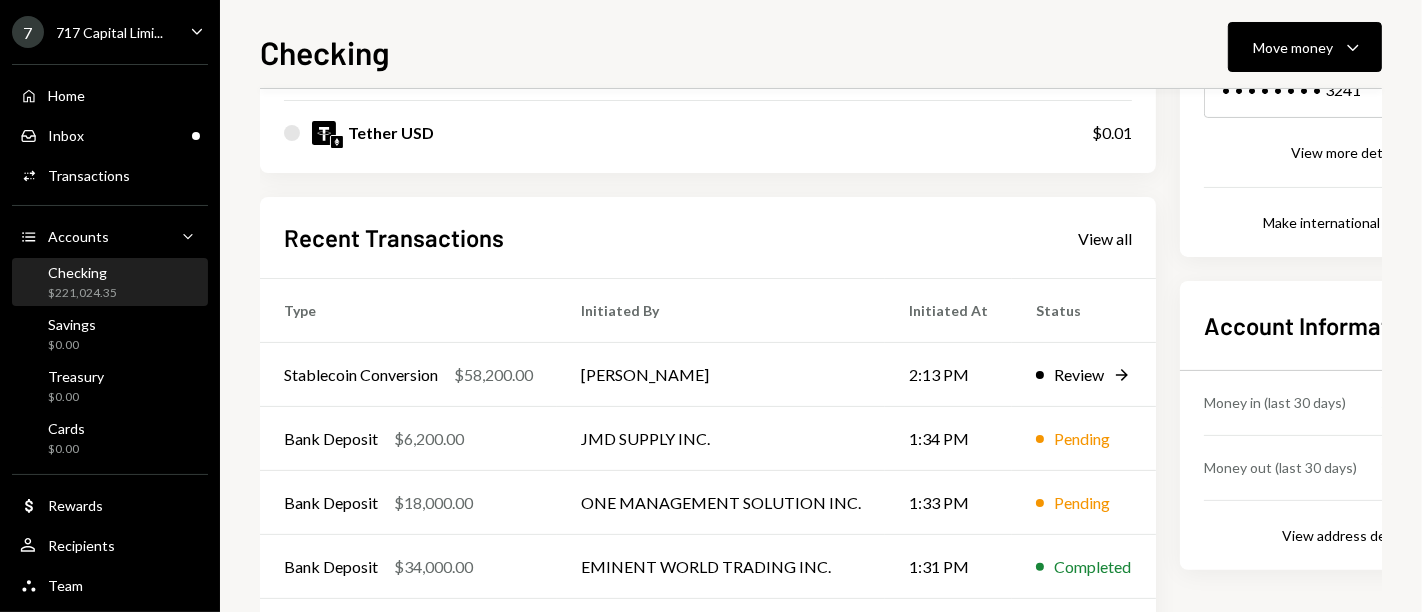 scroll, scrollTop: 277, scrollLeft: 0, axis: vertical 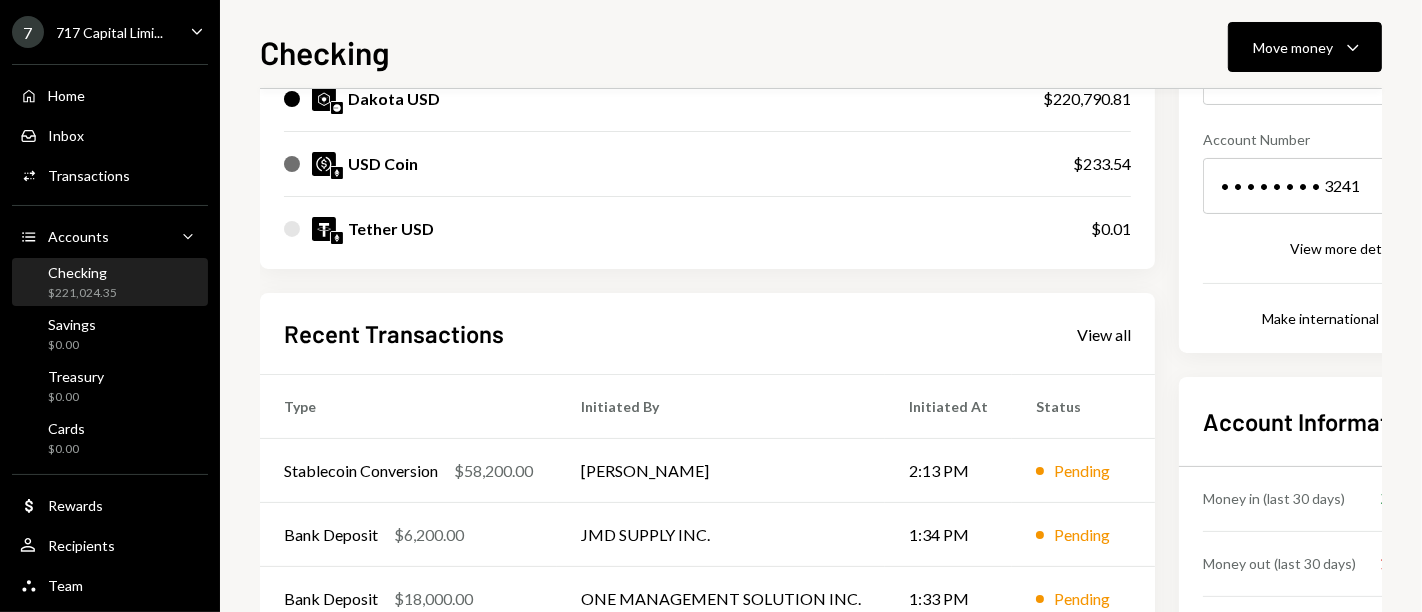 click on "Checking Move money Caret Down" at bounding box center [821, 50] 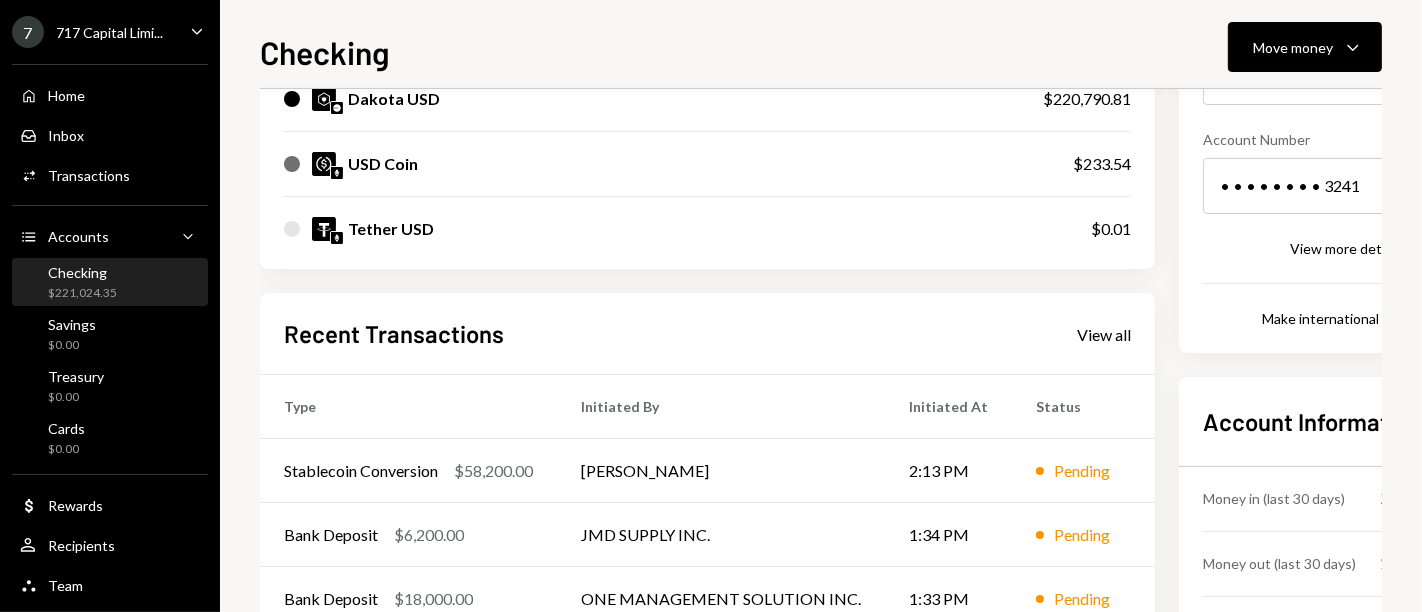 click on "My balance $ 221,024.35 DKUSD Dakota USD $220,790.81 USD Coin $233.54 Tether USD $0.01 Recent Transactions View all Type Initiated By Initiated At Status Stablecoin Conversion $58,200.00 Ryan Noonan 2:13 PM Pending Bank Deposit $6,200.00 JMD SUPPLY INC. 1:34 PM Pending Bank Deposit $18,000.00 ONE MANAGEMENT SOLUTION INC. 1:33 PM Pending Bank Deposit $34,000.00 EMINENT WORLD TRADING INC. 1:31 PM Completed Bank Payment $55,055.00 Ryan Noonan 12:08 PM Completed" at bounding box center [707, 332] 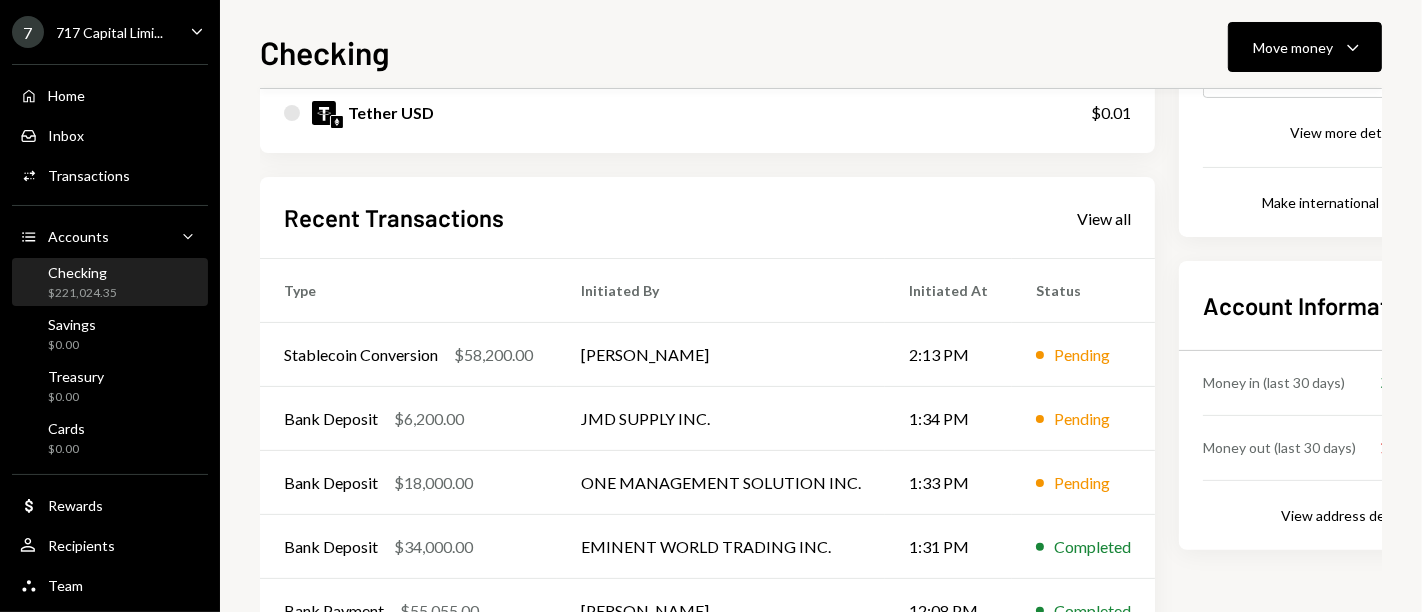 scroll, scrollTop: 412, scrollLeft: 0, axis: vertical 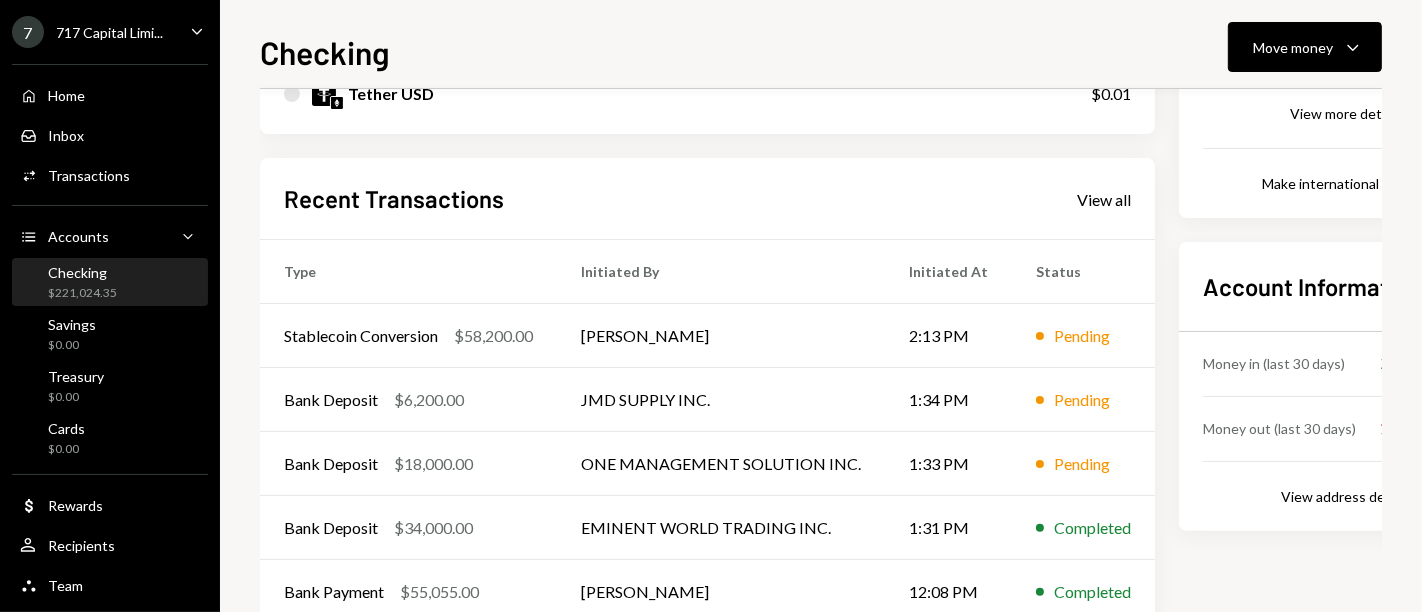 click on "Recent Transactions View all" at bounding box center (707, 198) 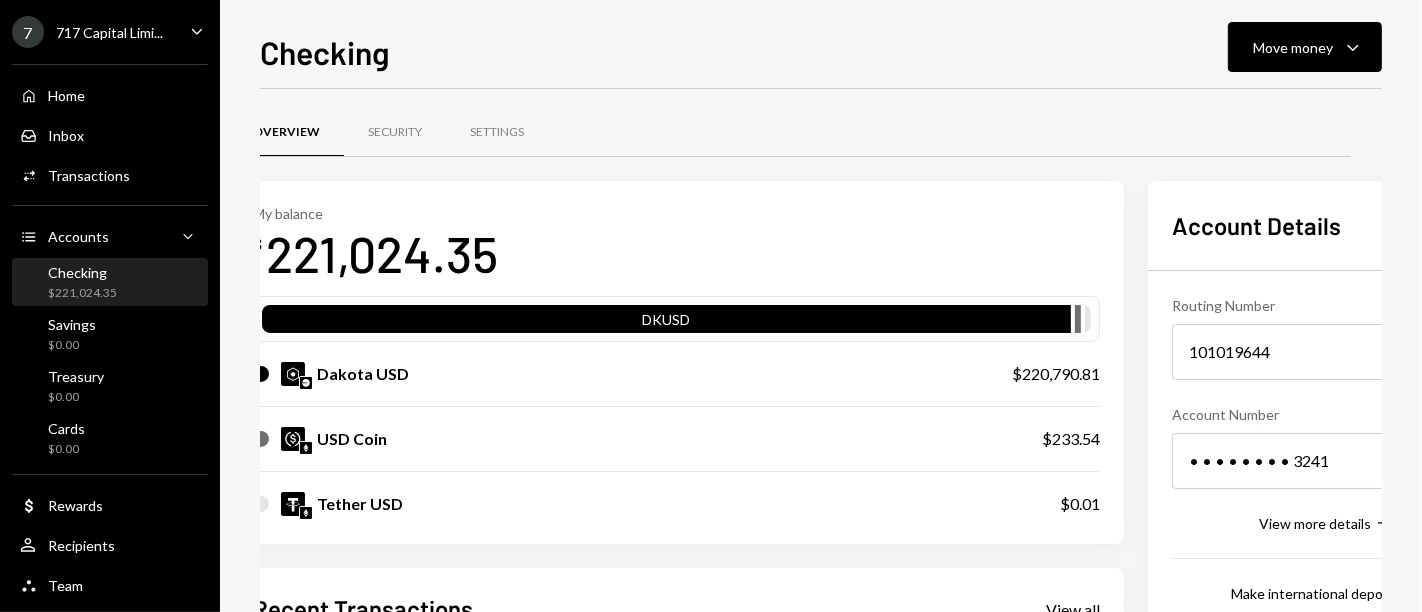 scroll, scrollTop: 0, scrollLeft: 31, axis: horizontal 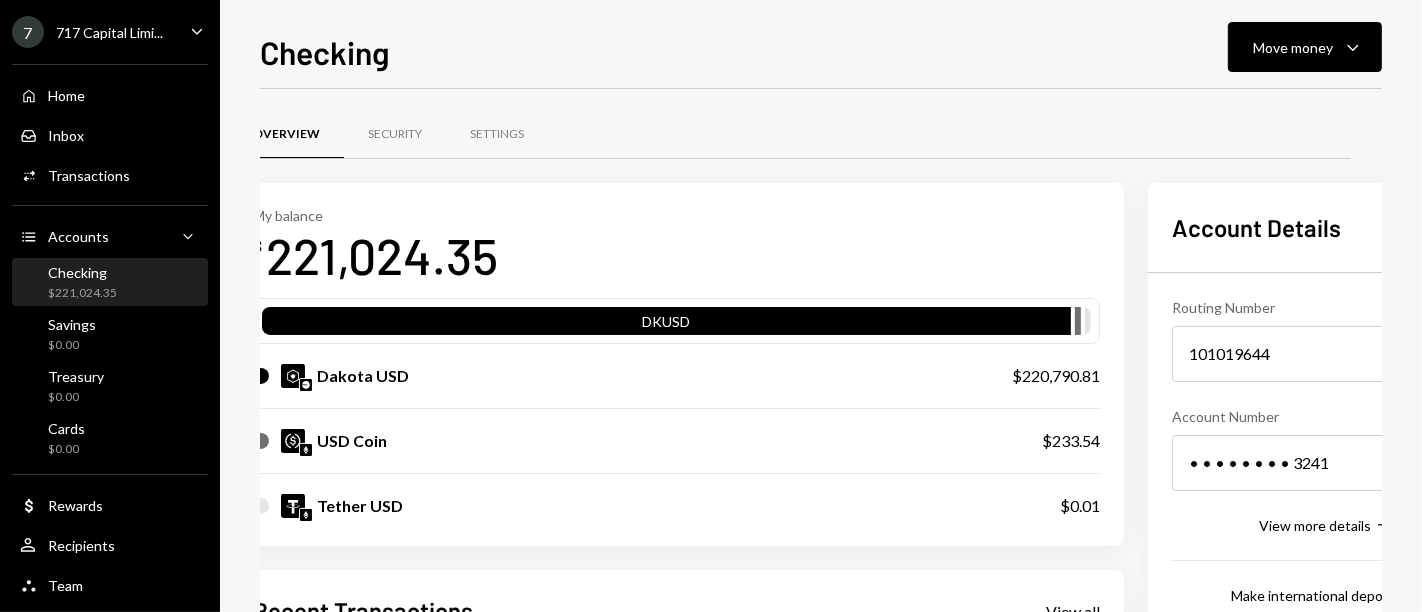 click on "Checking $221,024.35" at bounding box center [110, 283] 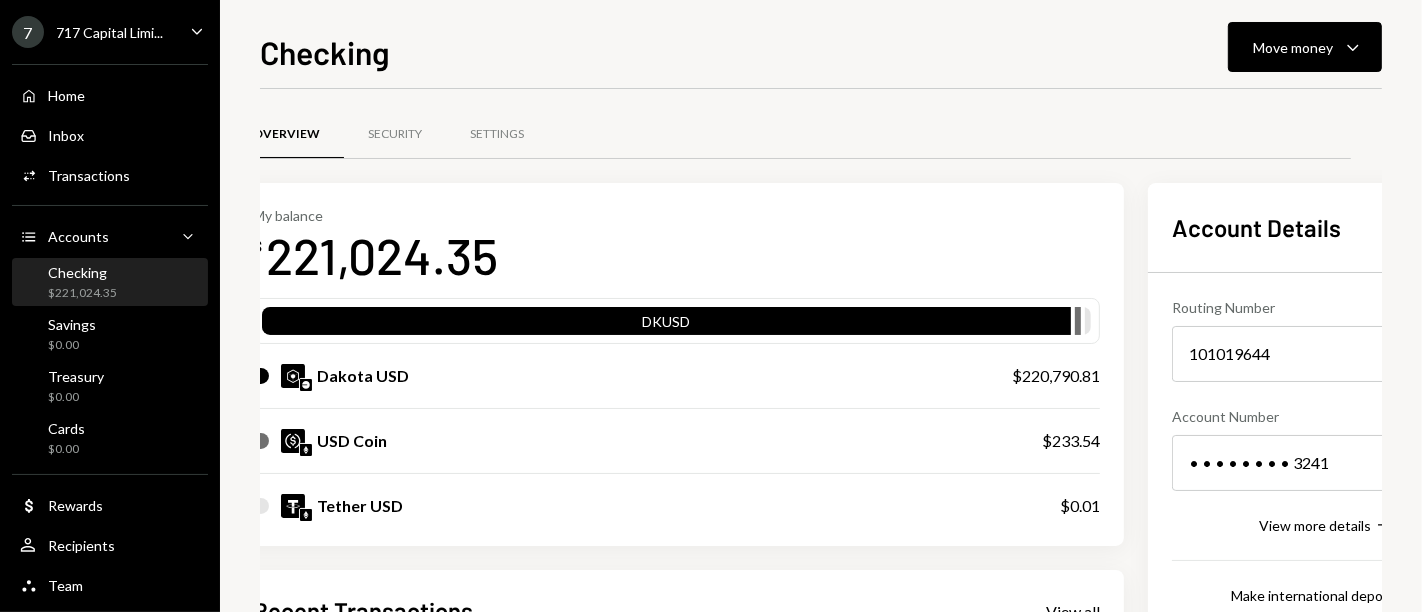 click on "My balance $ 221,024.35" at bounding box center (676, 247) 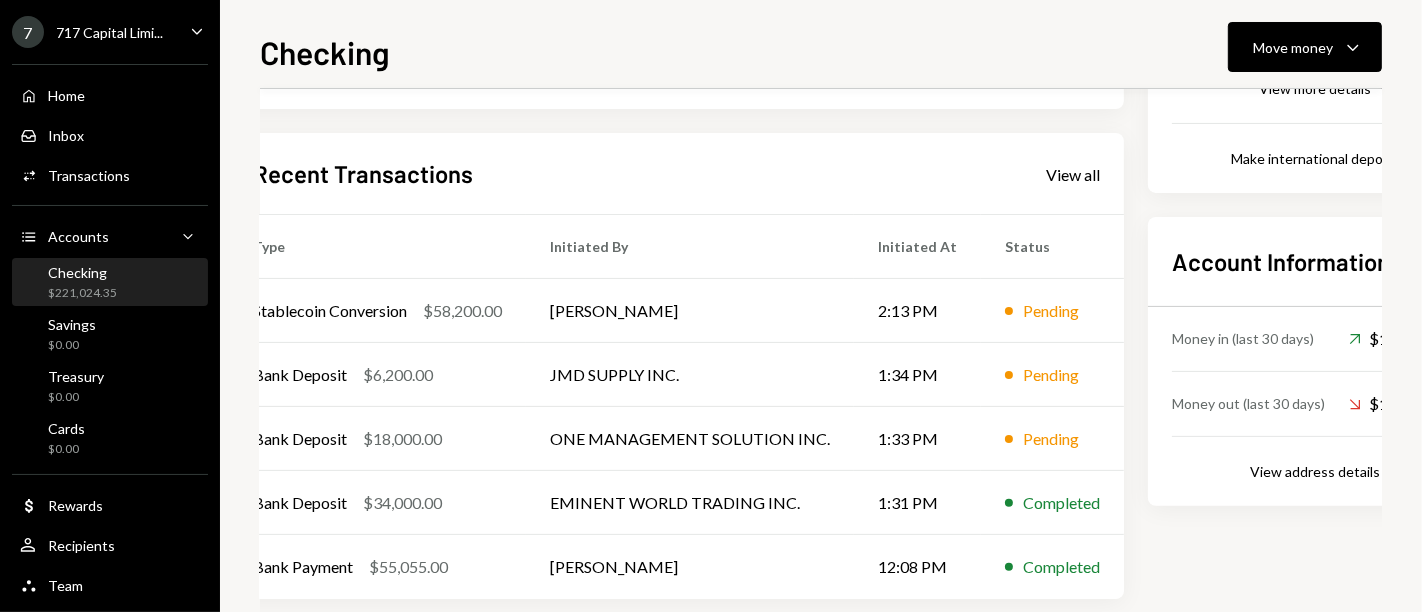 scroll, scrollTop: 462, scrollLeft: 31, axis: both 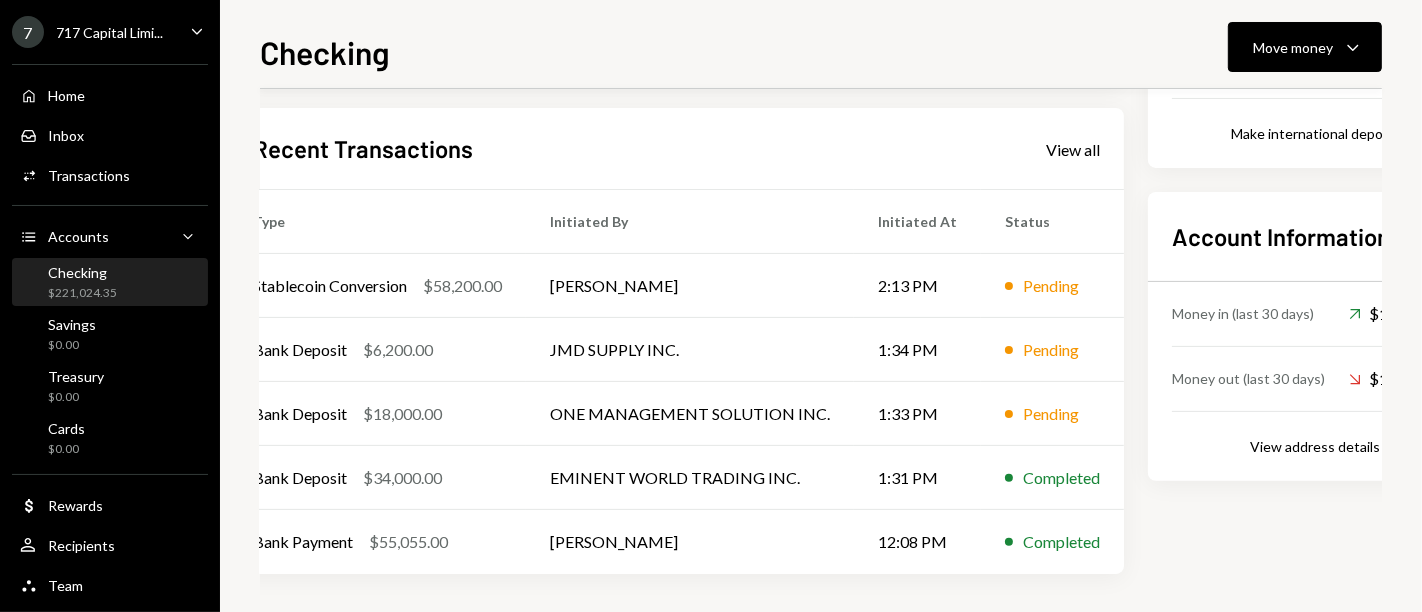 click on "Checking Move money Caret Down Overview Security Settings My balance $ 221,024.35 DKUSD Dakota USD $220,790.81 USD Coin $233.54 Tether USD $0.01 Recent Transactions View all Type Initiated By Initiated At Status Stablecoin Conversion $58,200.00 Ryan Noonan 2:13 PM Pending Bank Deposit $6,200.00 JMD SUPPLY INC. 1:34 PM Pending Bank Deposit $18,000.00 ONE MANAGEMENT SOLUTION INC. 1:33 PM Pending Bank Deposit $34,000.00 EMINENT WORLD TRADING INC. 1:31 PM Completed Bank Payment $55,055.00 Ryan Noonan 12:08 PM Completed Account Details Routing Number 101019644 Copy Account Number • • • • • • • •  3241 Show Copy View more details Right Arrow Make international deposit Right Arrow Account Information Money in (last 30 days) Up Right Arrow $16,156,839.26 Money out (last 30 days) Down Right Arrow $15,953,191.85 View address details Right Arrow" at bounding box center (821, 306) 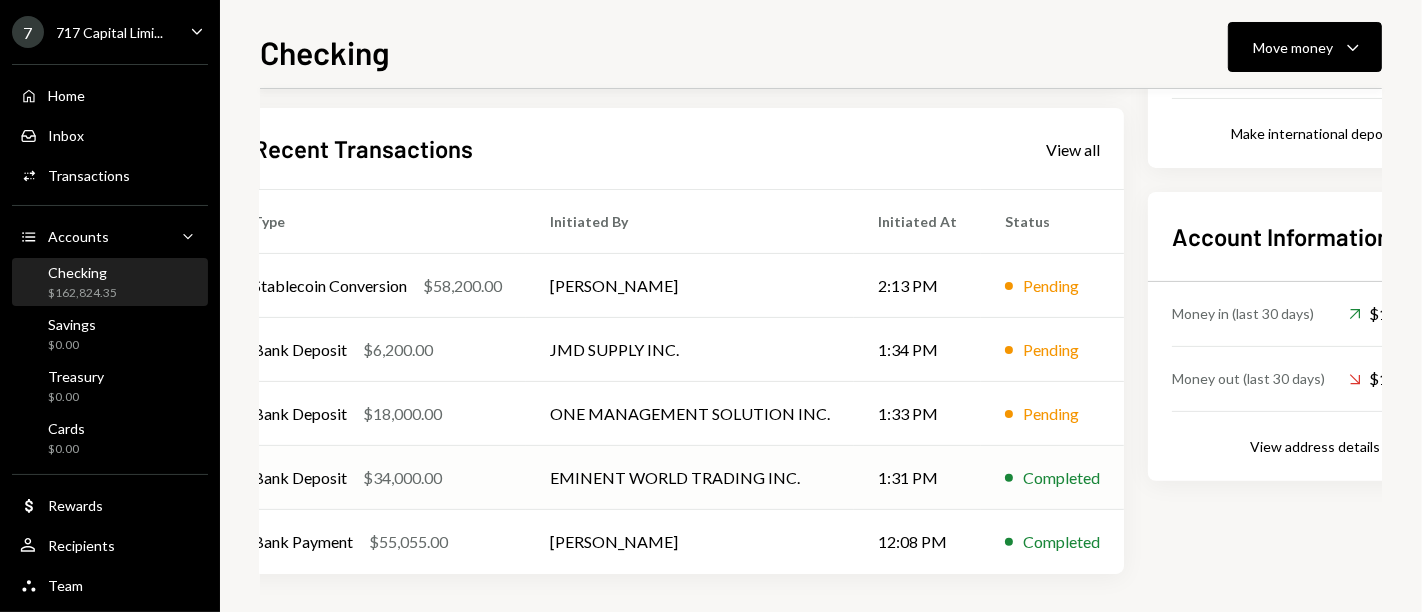 scroll, scrollTop: 0, scrollLeft: 31, axis: horizontal 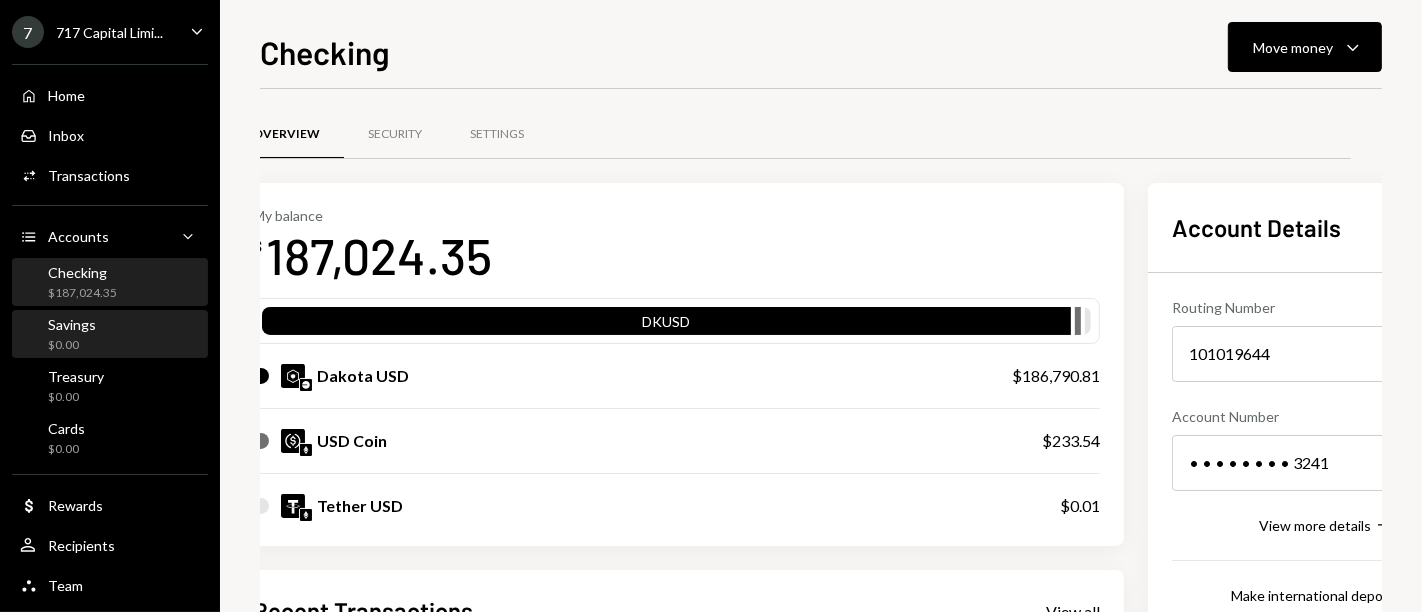 click on "Savings" at bounding box center [72, 324] 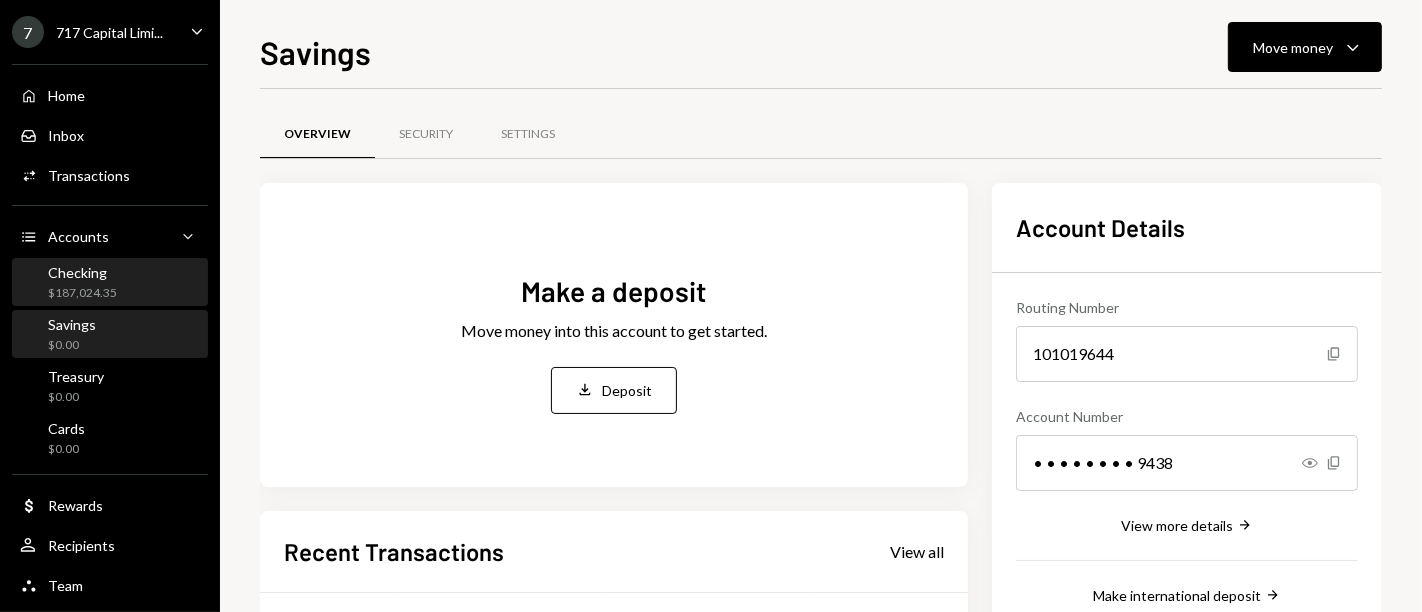 click on "Checking" at bounding box center [82, 272] 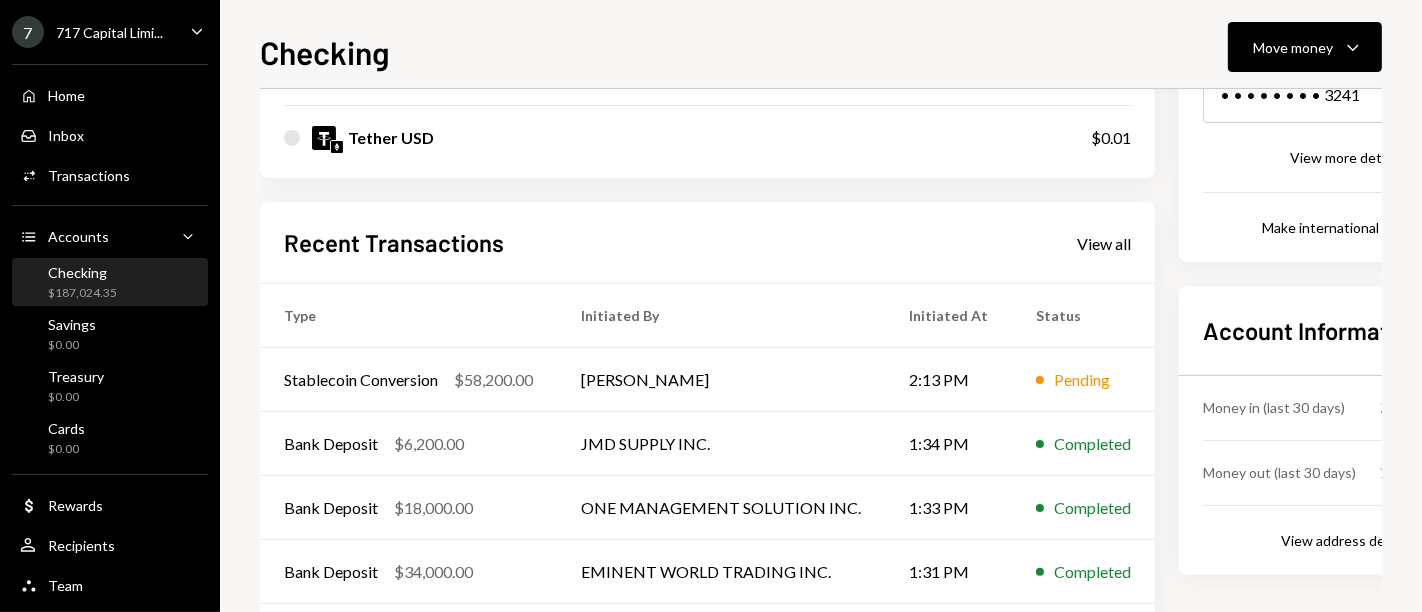 scroll, scrollTop: 375, scrollLeft: 0, axis: vertical 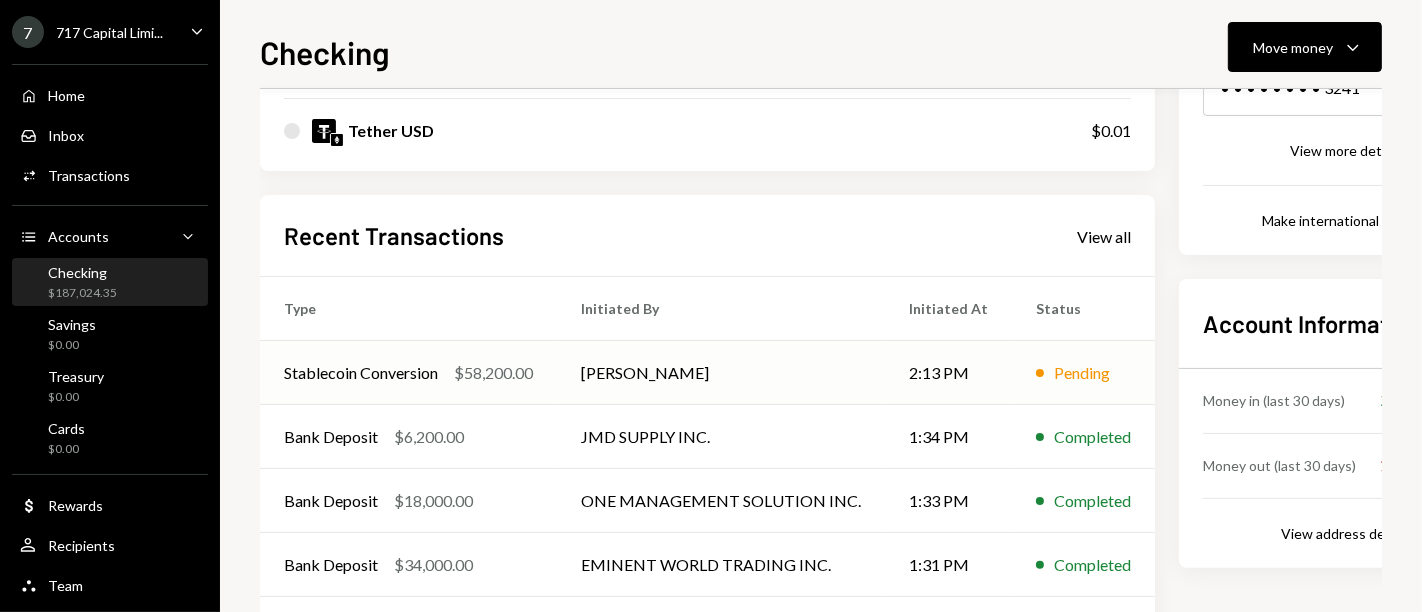 click on "[PERSON_NAME]" at bounding box center [721, 373] 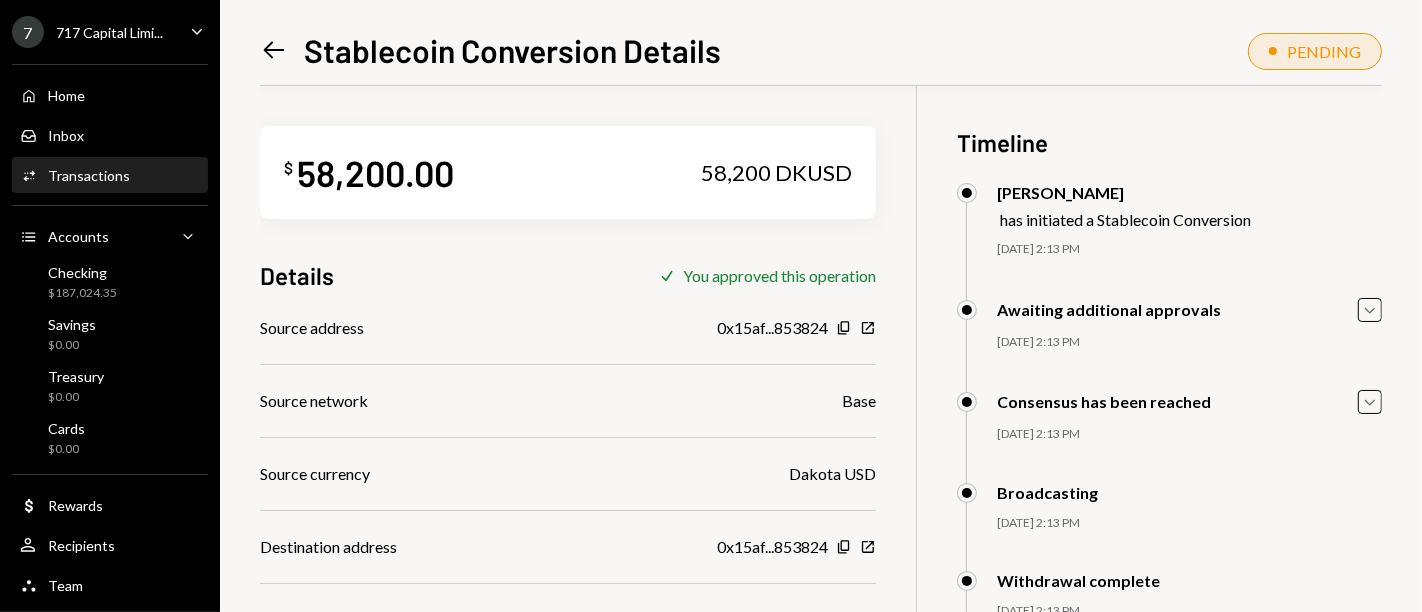 scroll, scrollTop: 311, scrollLeft: 0, axis: vertical 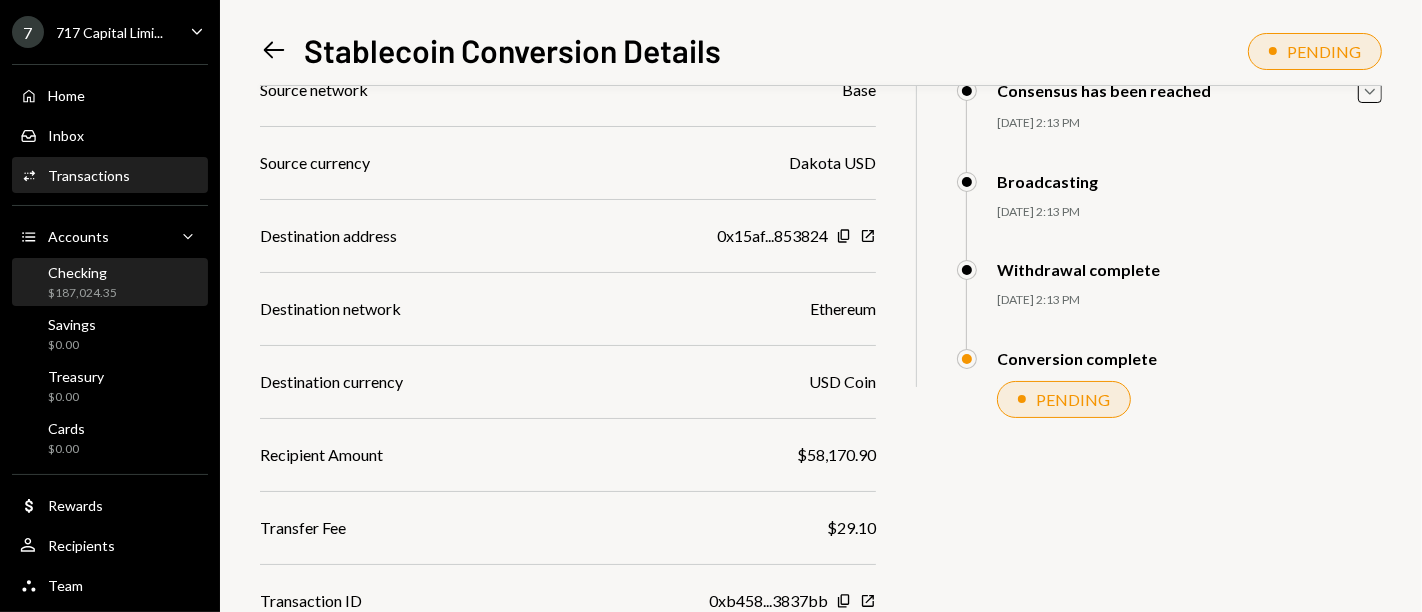 click on "Checking $187,024.35" at bounding box center (82, 283) 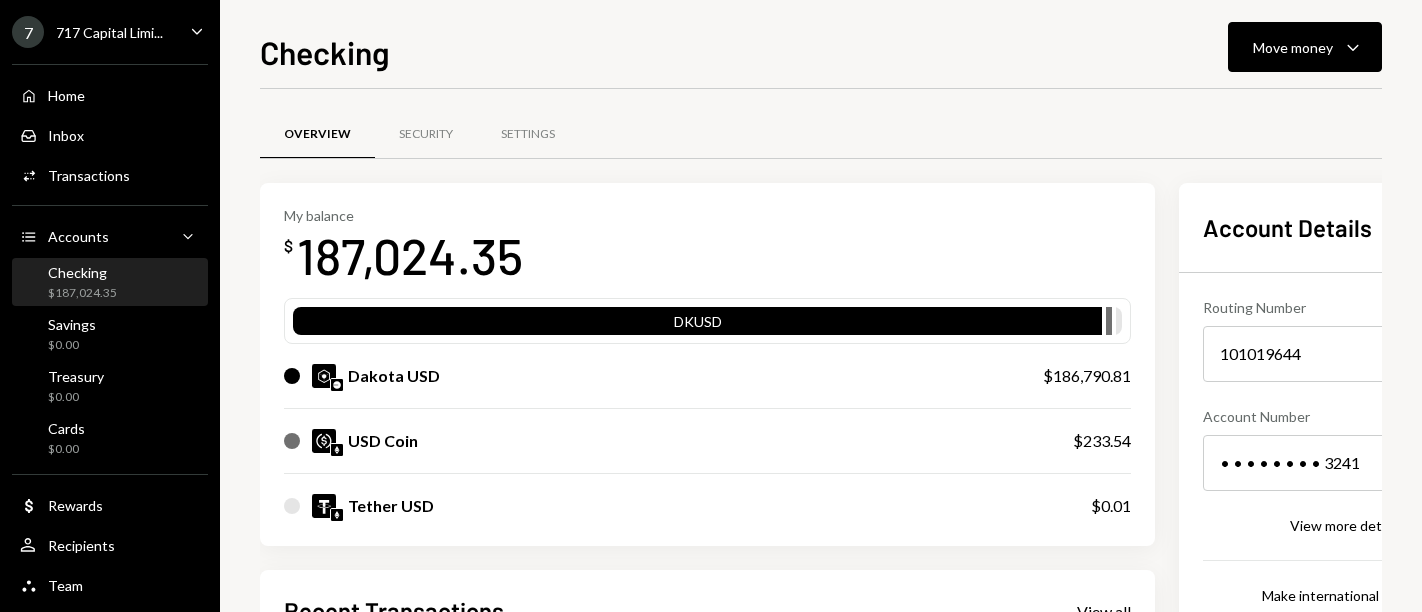 scroll, scrollTop: 0, scrollLeft: 0, axis: both 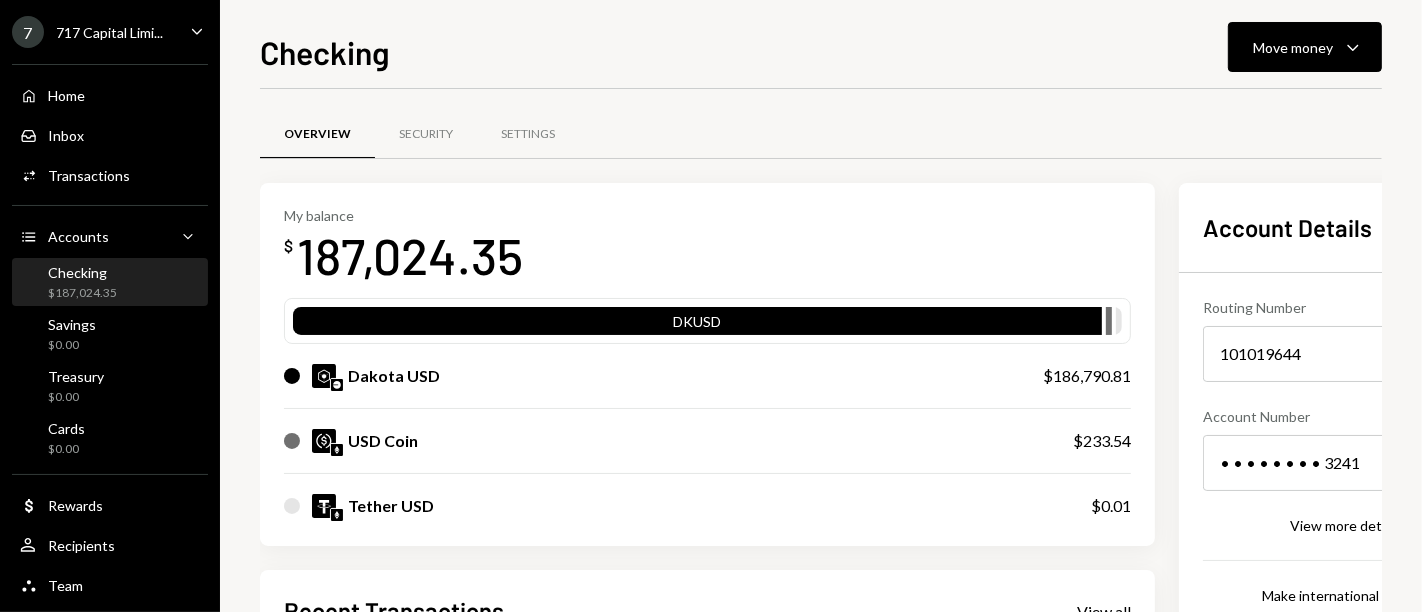 drag, startPoint x: 0, startPoint y: 0, endPoint x: 825, endPoint y: 212, distance: 851.8034 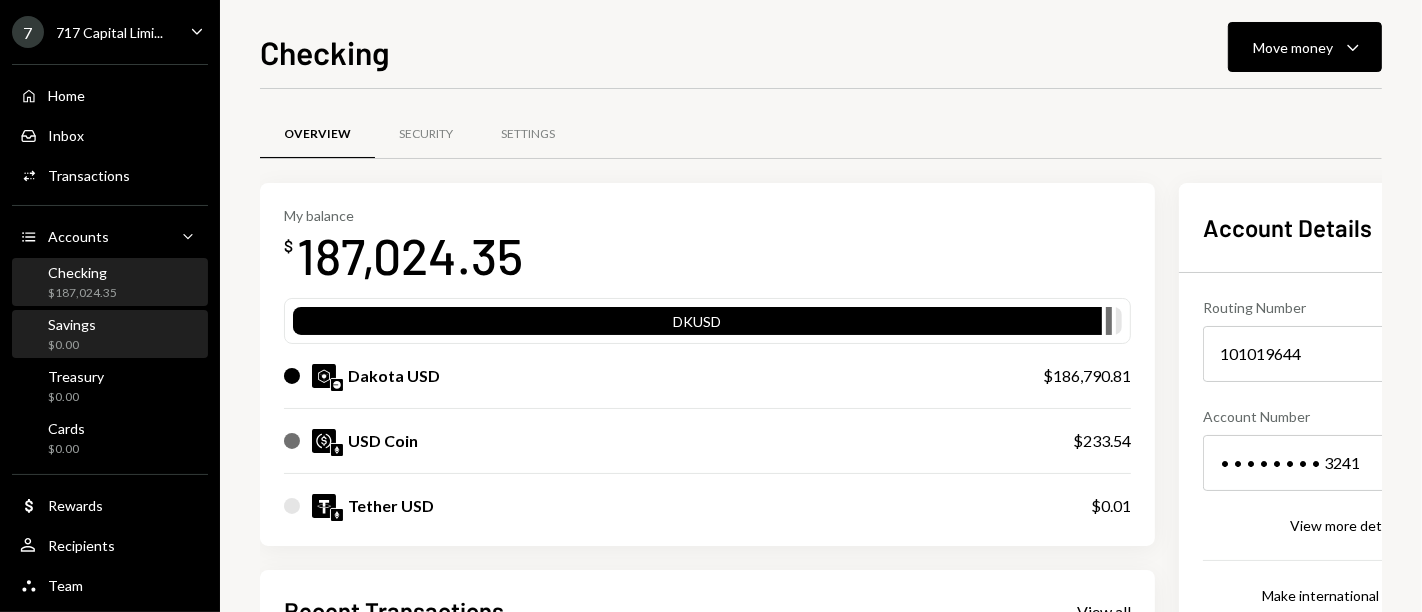 click on "Savings $0.00" at bounding box center (110, 335) 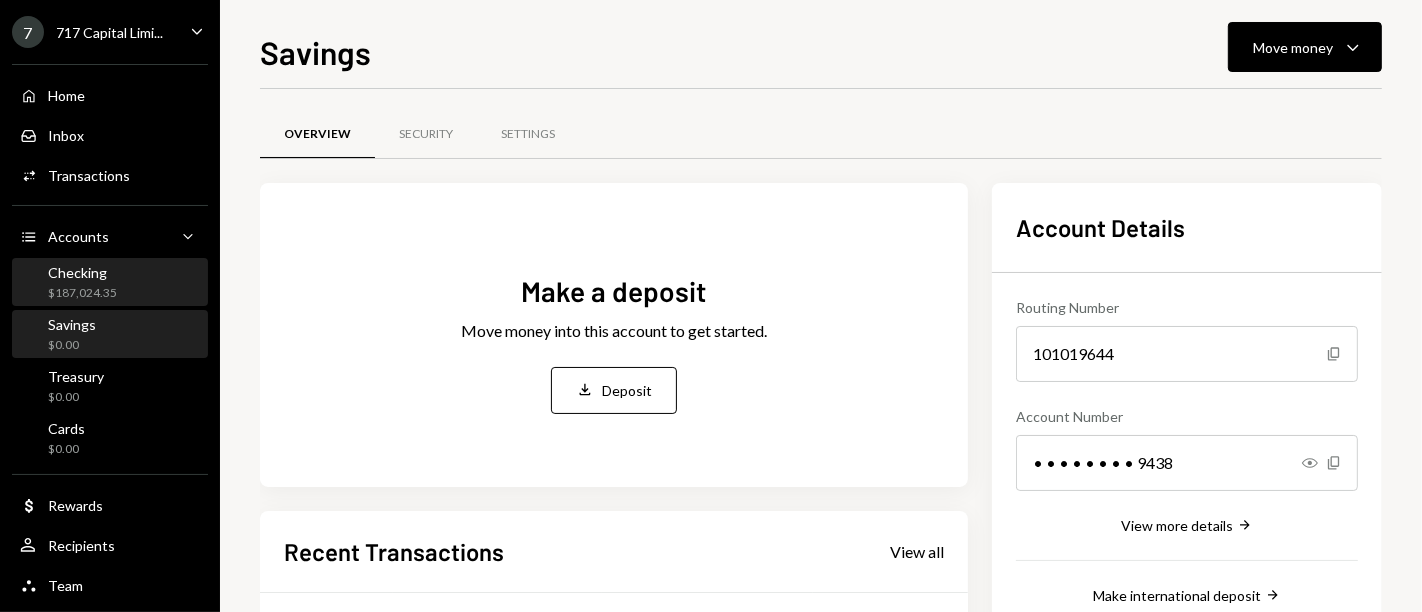 click on "Checking $187,024.35" at bounding box center (110, 283) 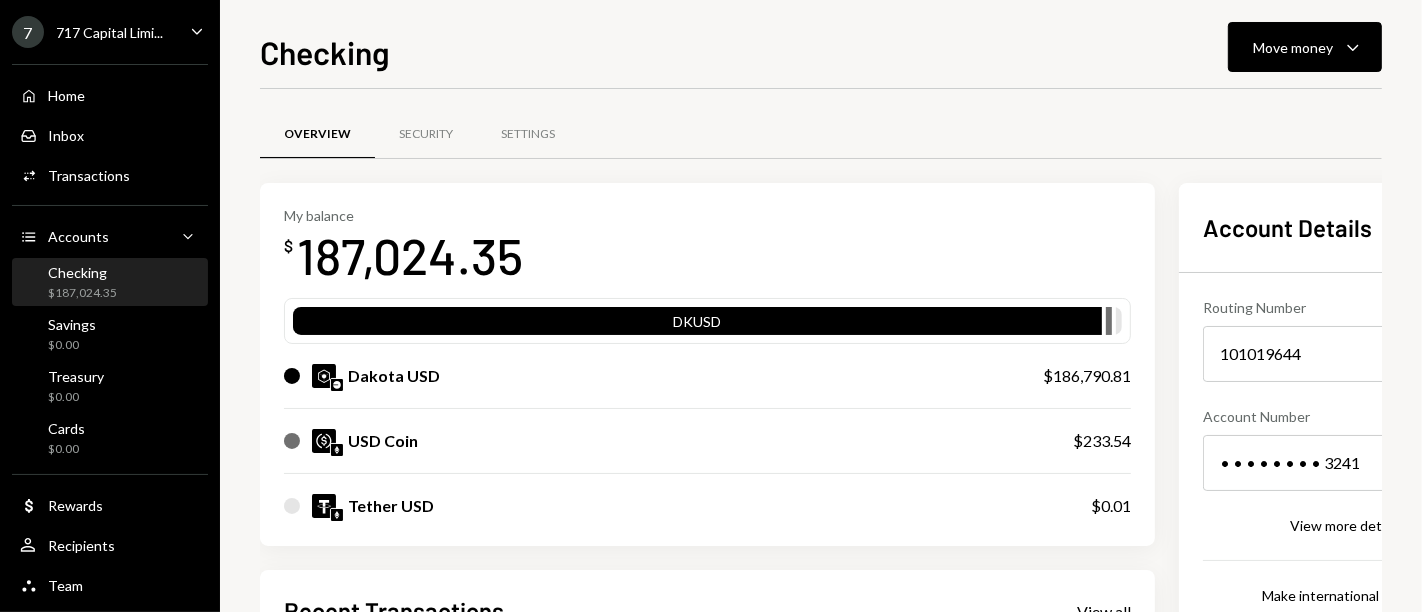 click on "My balance $ 187,024.35" at bounding box center (707, 247) 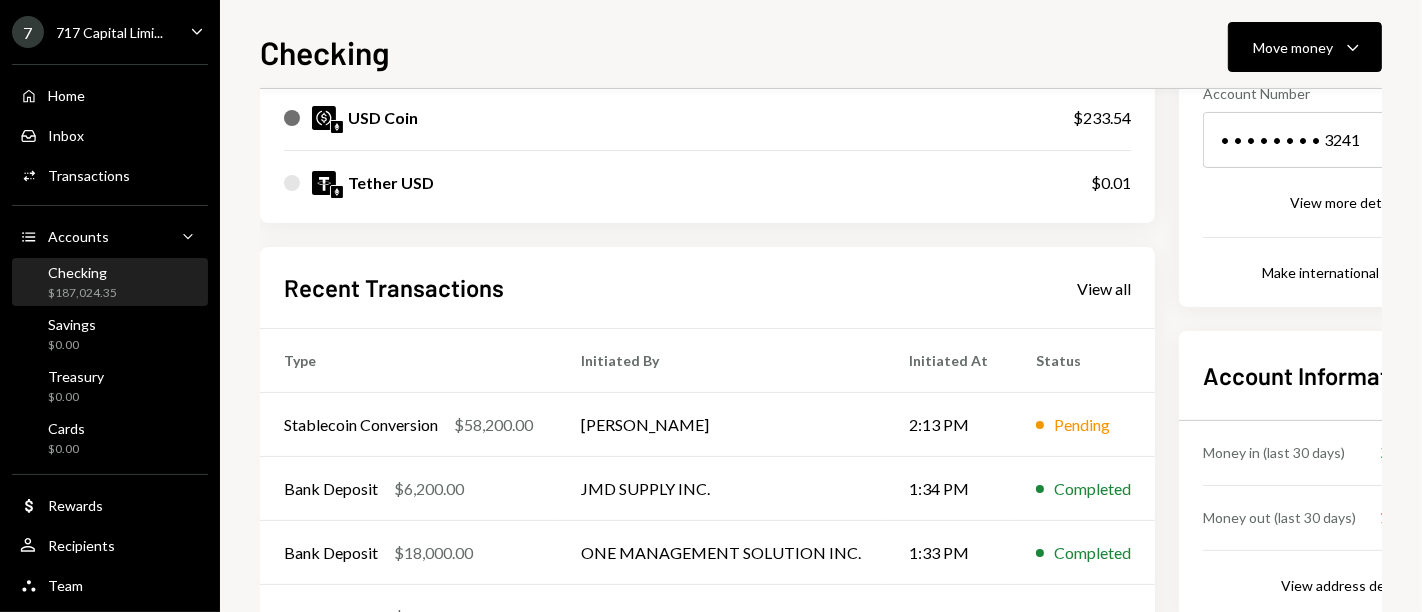 scroll, scrollTop: 331, scrollLeft: 0, axis: vertical 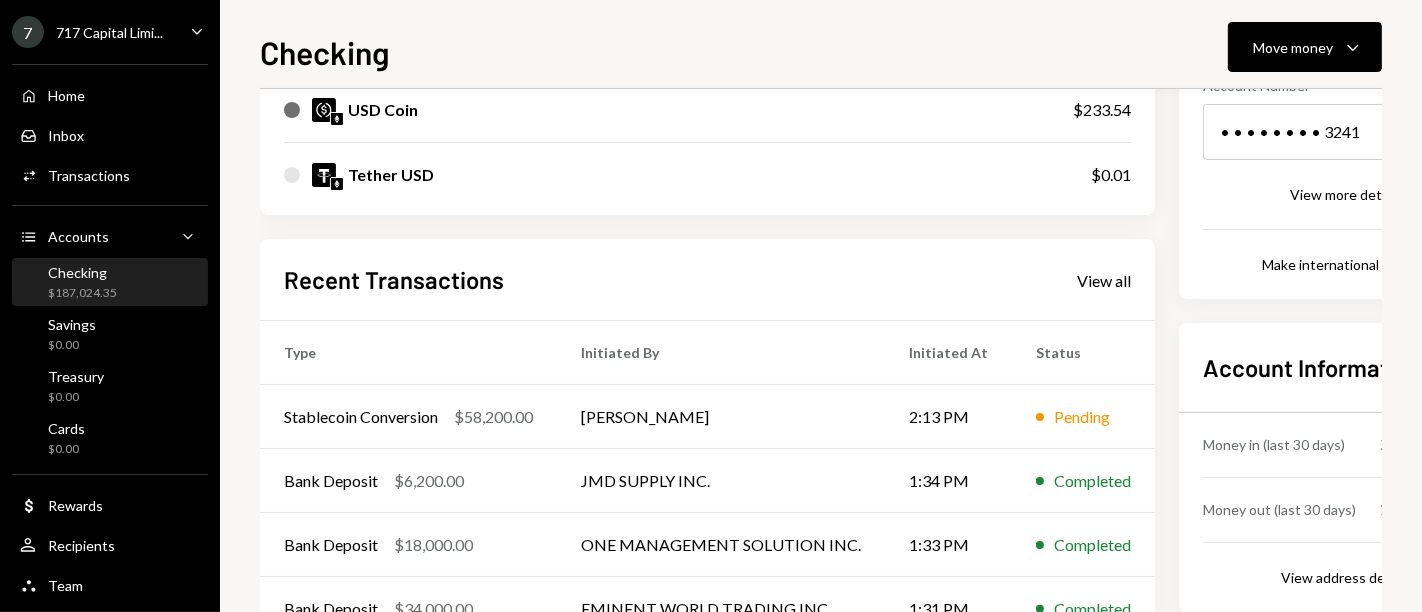 click on "Recent Transactions View all Type Initiated By Initiated At Status Stablecoin Conversion $58,200.00 Ryan Noonan 2:13 PM Pending Bank Deposit $6,200.00 JMD SUPPLY INC. 1:34 PM Completed Bank Deposit $18,000.00 ONE MANAGEMENT SOLUTION INC. 1:33 PM Completed Bank Deposit $34,000.00 EMINENT WORLD TRADING INC. 1:31 PM Completed Bank Payment $55,055.00 Ryan Noonan 12:08 PM Completed" at bounding box center [707, 472] 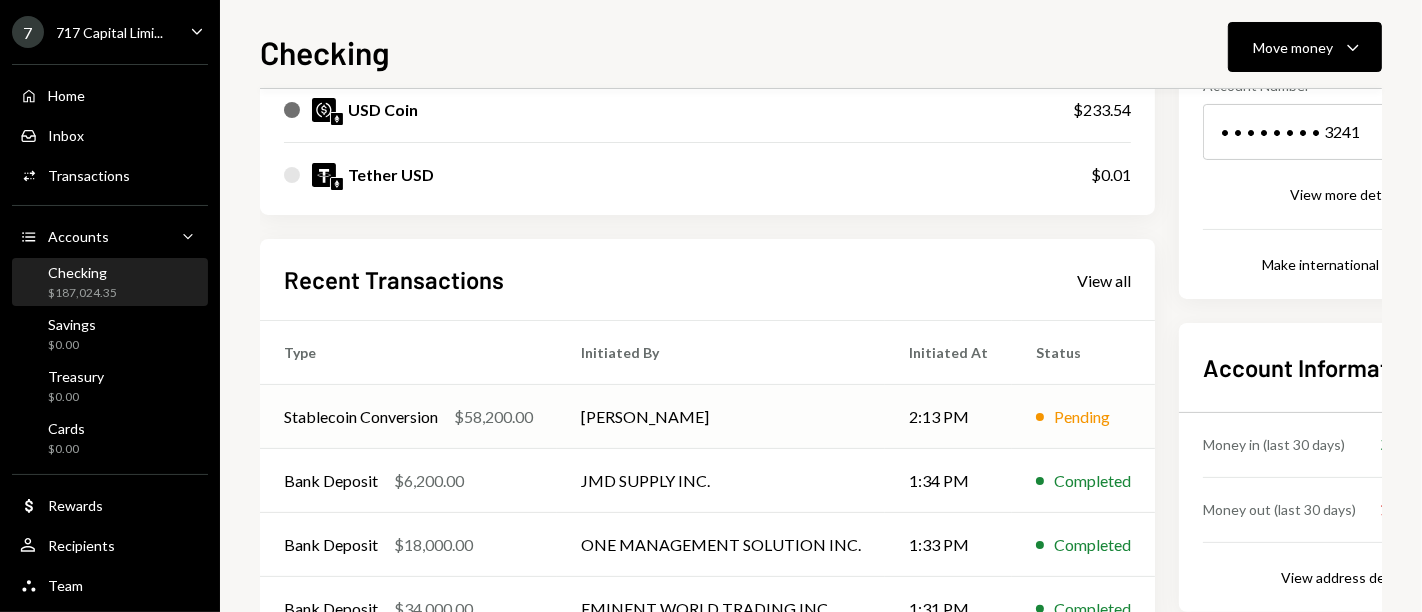 click on "Stablecoin Conversion $58,200.00" at bounding box center [408, 417] 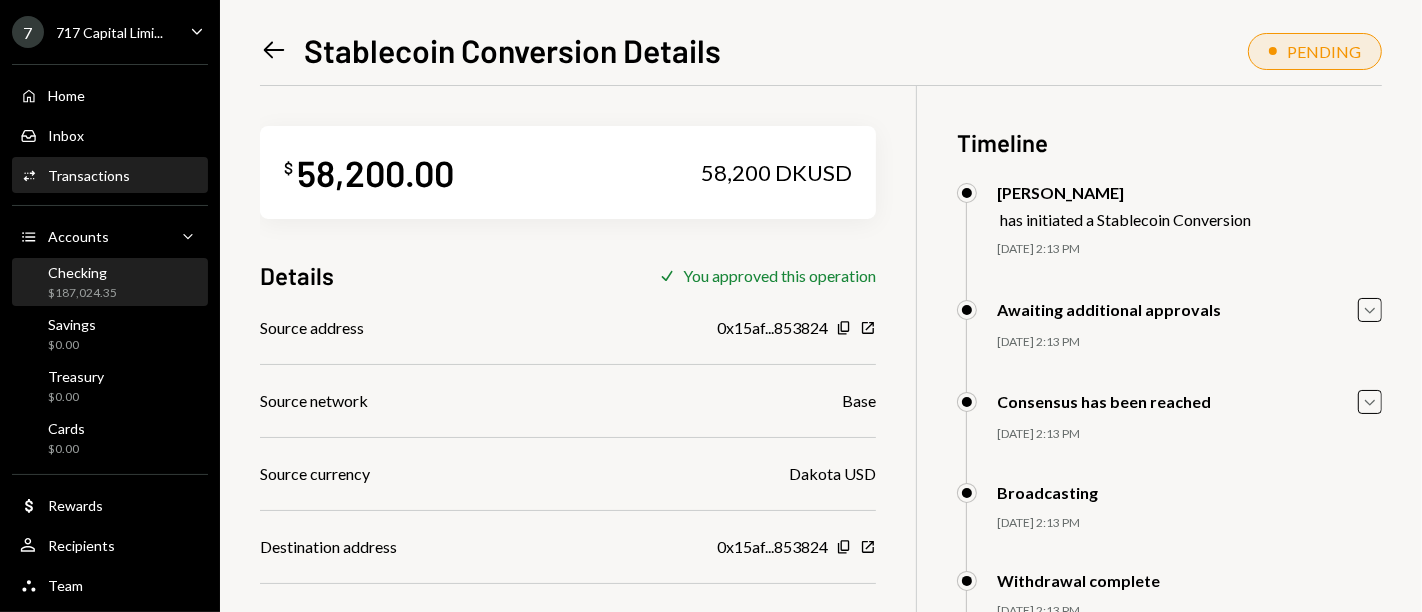 click on "Checking" at bounding box center [82, 272] 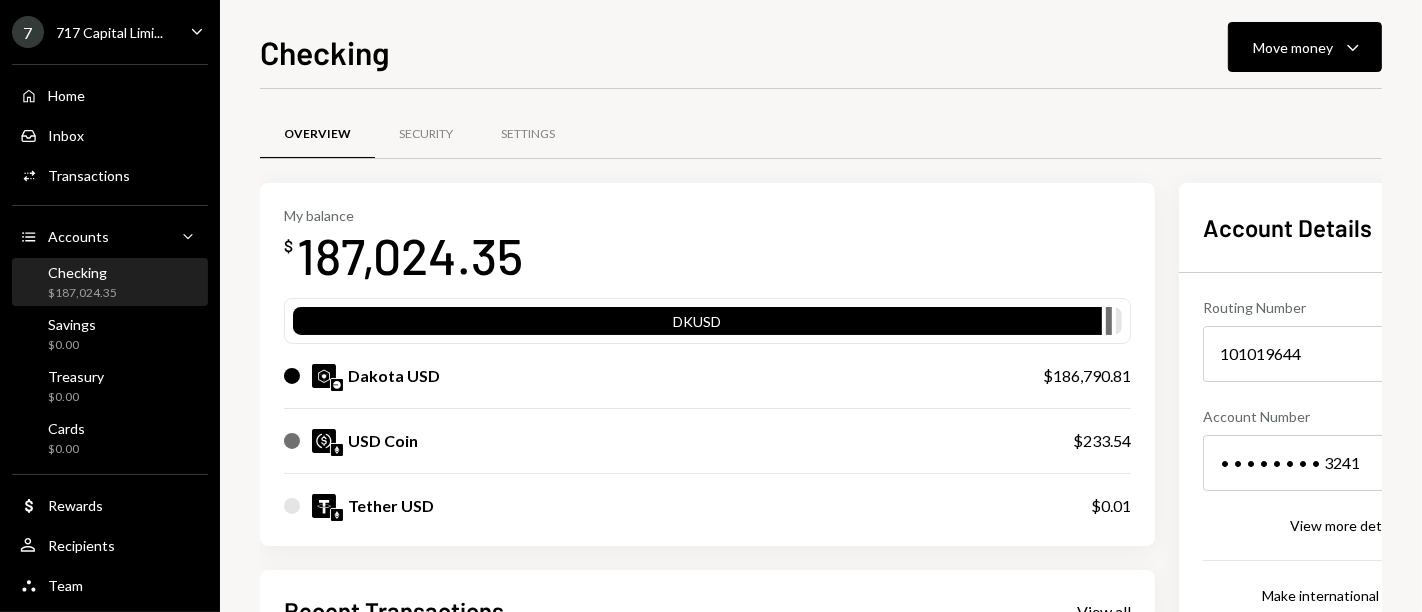 click on "Overview Security Settings" at bounding box center [821, 134] 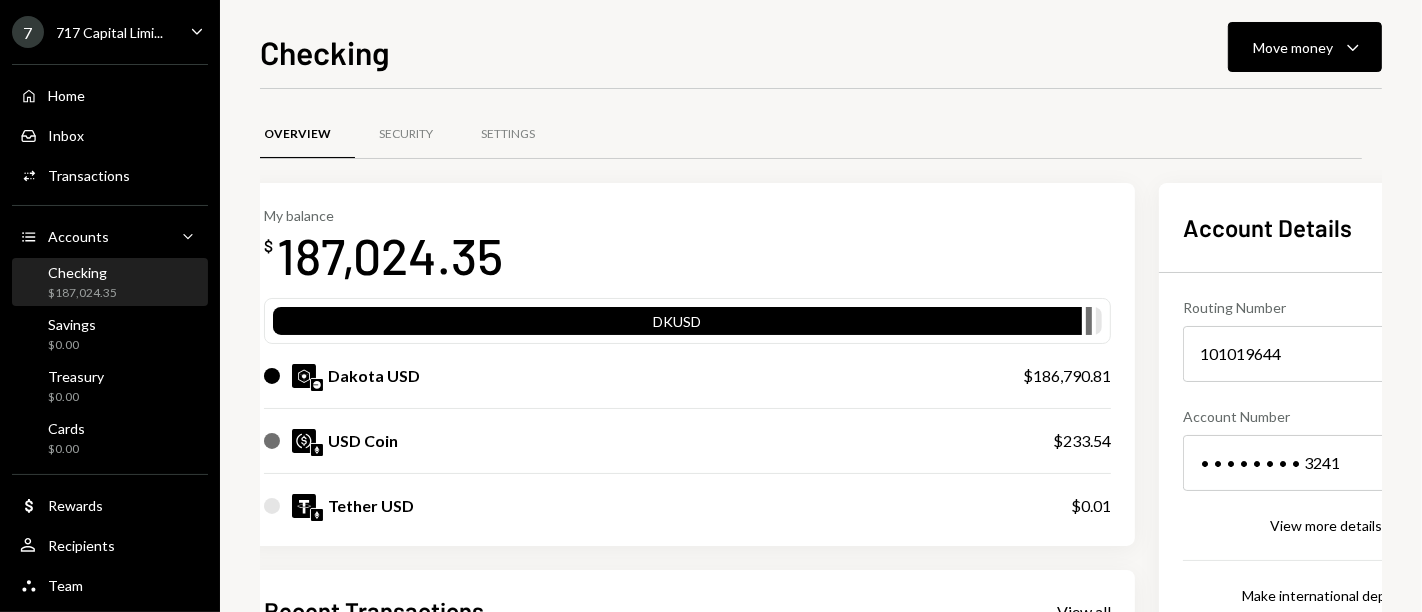 scroll, scrollTop: 0, scrollLeft: 0, axis: both 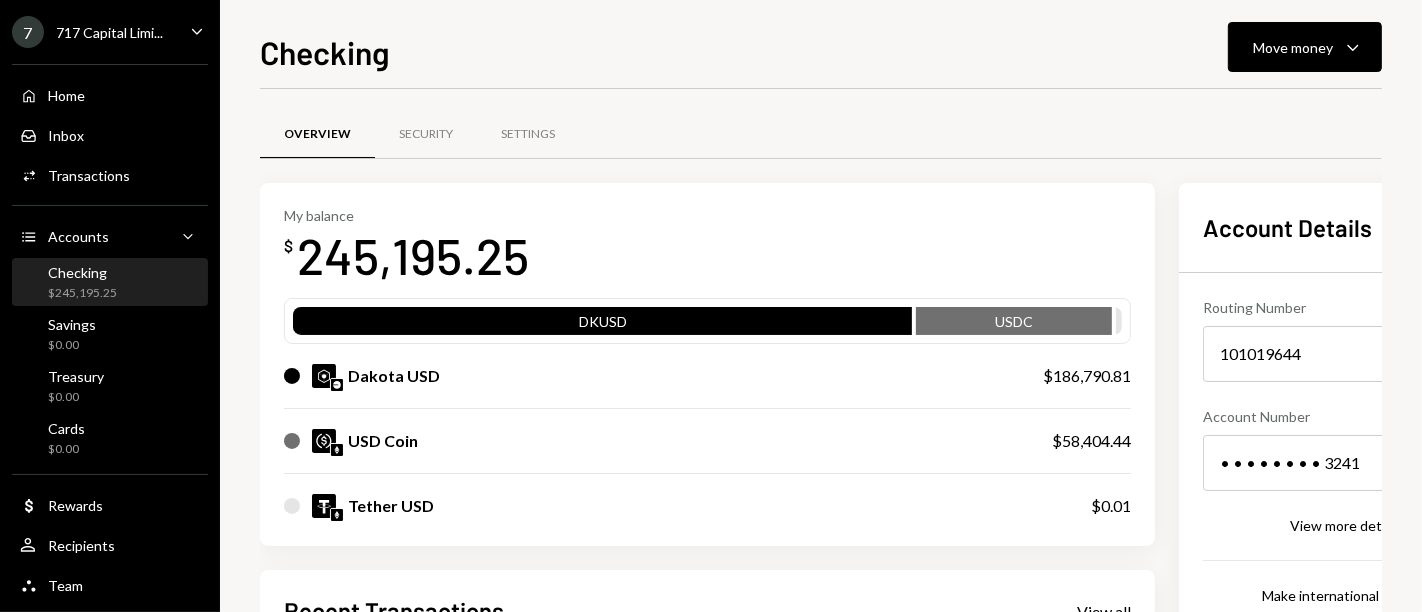 click on "My balance $ 245,195.25" at bounding box center [707, 247] 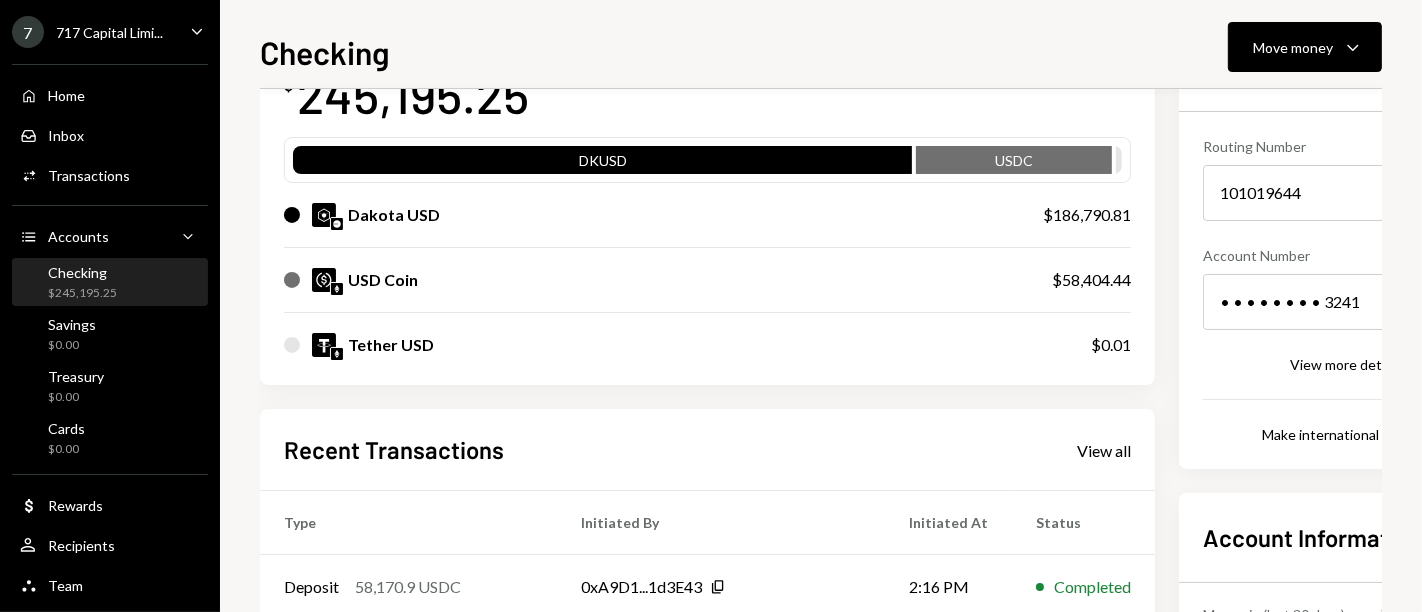 scroll, scrollTop: 159, scrollLeft: 0, axis: vertical 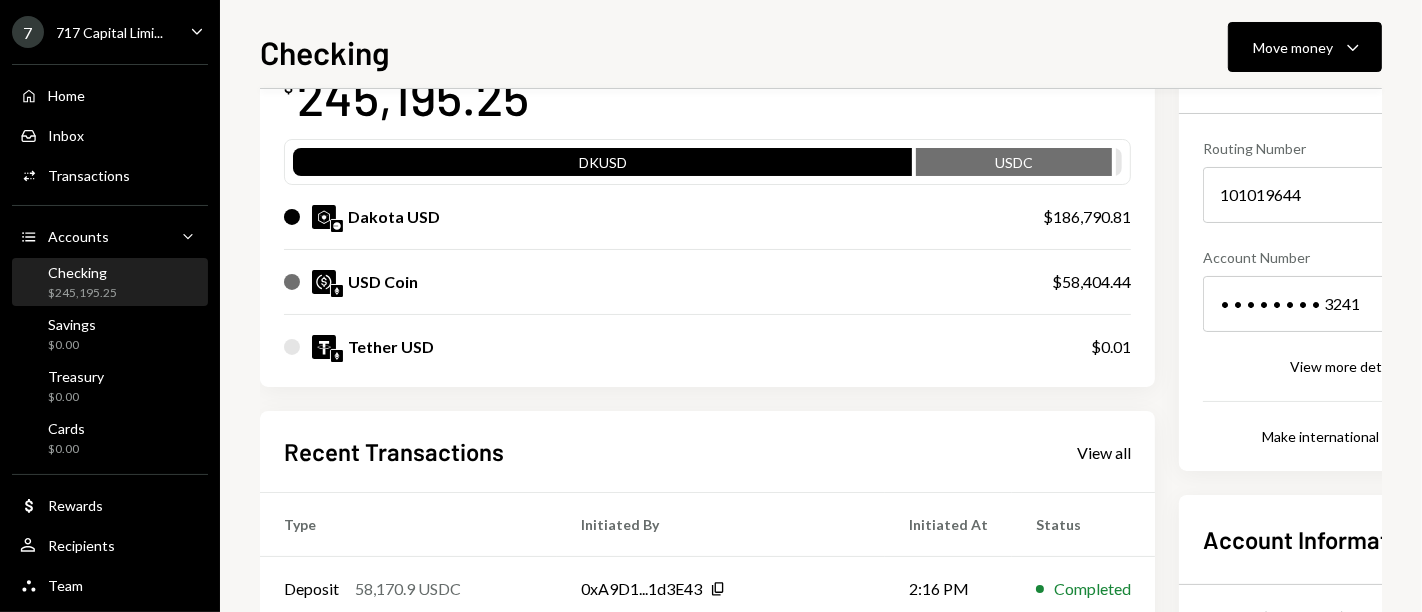 click on "Checking Move money Caret Down Overview Security Settings My balance $ 245,195.25 DKUSD USDC Dakota USD $186,790.81 USD Coin $58,404.44 Tether USD $0.01 Recent Transactions View all Type Initiated By Initiated At Status Deposit 58,170.9  USDC 0xA9D1...1d3E43 Copy 2:16 PM Completed Stablecoin Conversion $58,200.00 Ryan Noonan 2:13 PM Pending Bank Deposit $6,200.00 JMD SUPPLY INC. 1:34 PM Completed Bank Deposit $18,000.00 ONE MANAGEMENT SOLUTION INC. 1:33 PM Completed Bank Deposit $34,000.00 EMINENT WORLD TRADING INC. 1:31 PM Completed Account Details Routing Number 101019644 Copy Account Number • • • • • • • •  3241 Show Copy View more details Right Arrow Make international deposit Right Arrow Account Information Money in (last 30 days) Up Right Arrow $16,239,210.16 Money out (last 30 days) Down Right Arrow $16,011,391.85 View address details Right Arrow" at bounding box center [821, 306] 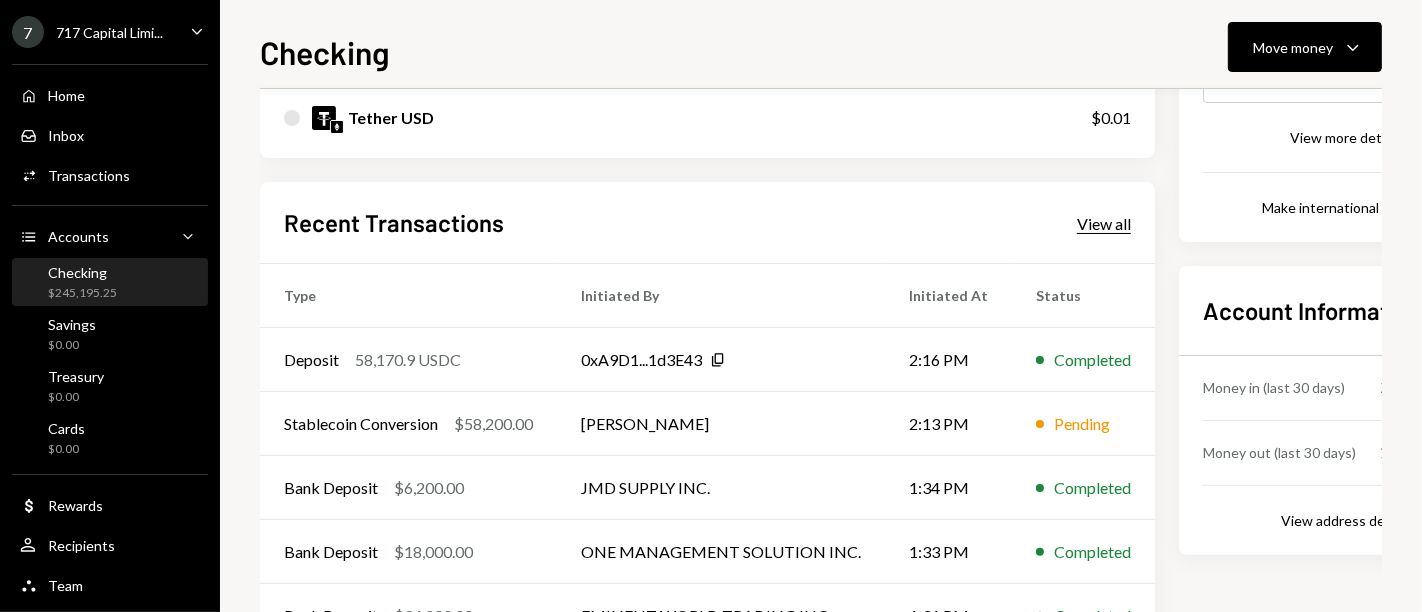 click on "View all" at bounding box center [1104, 224] 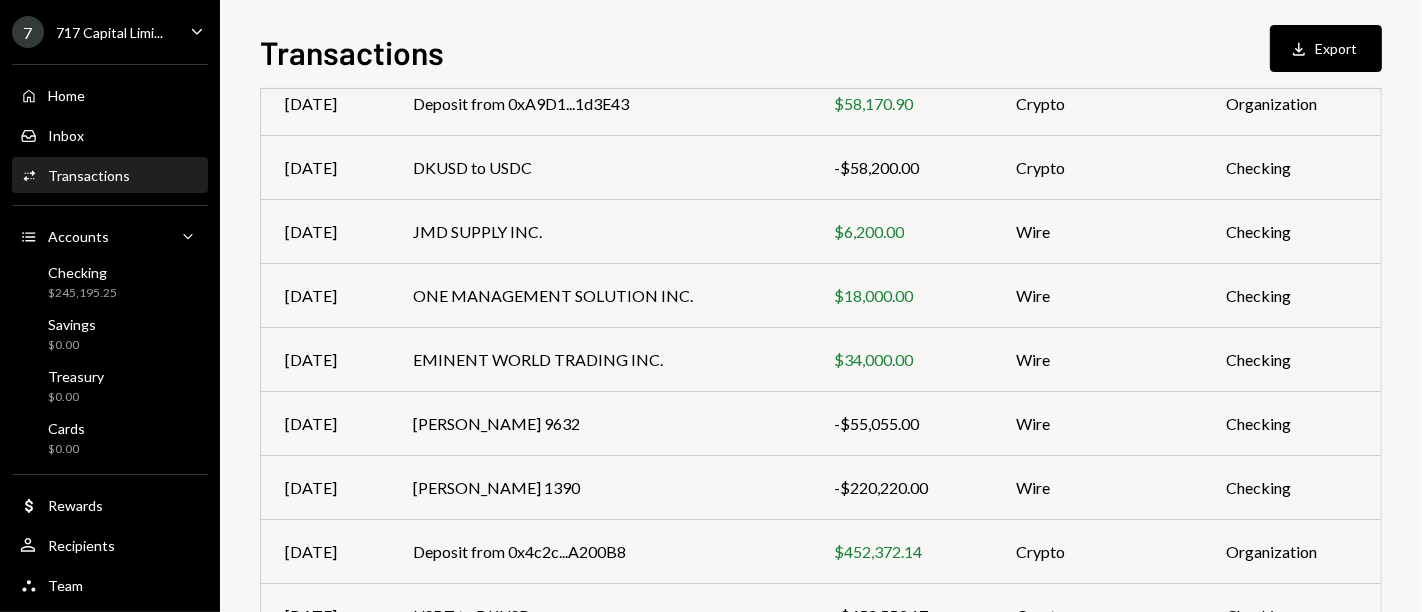 scroll, scrollTop: 430, scrollLeft: 0, axis: vertical 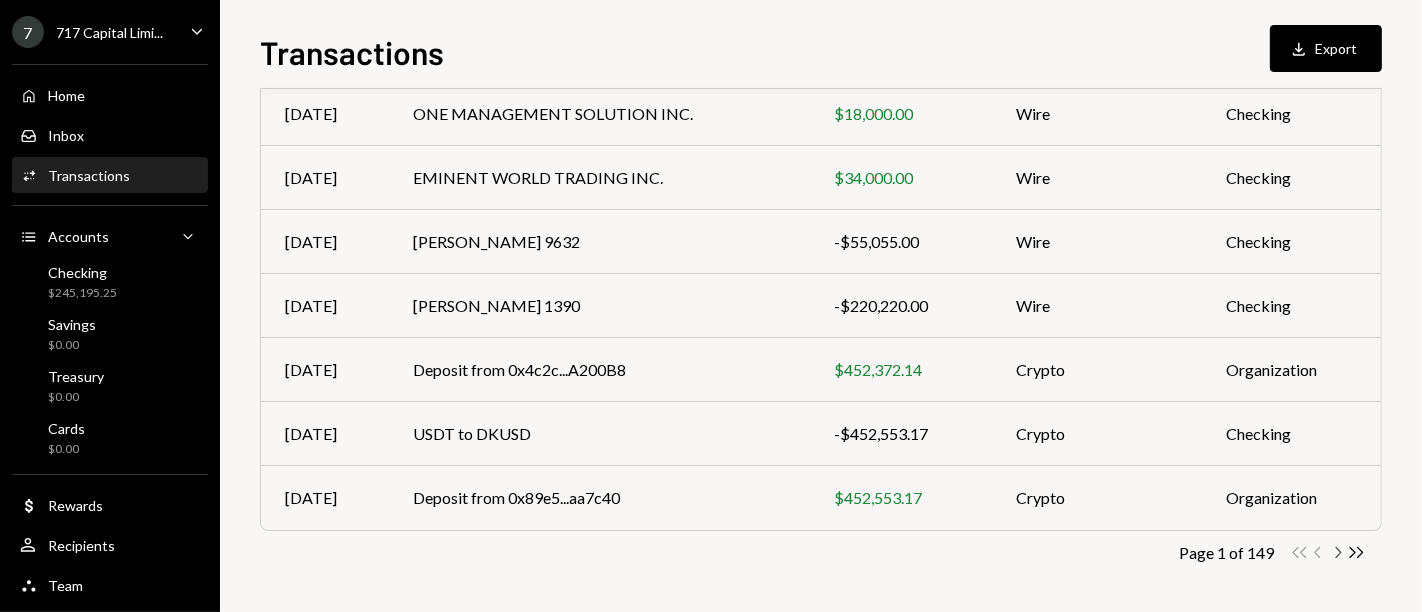 click on "Chevron Right" 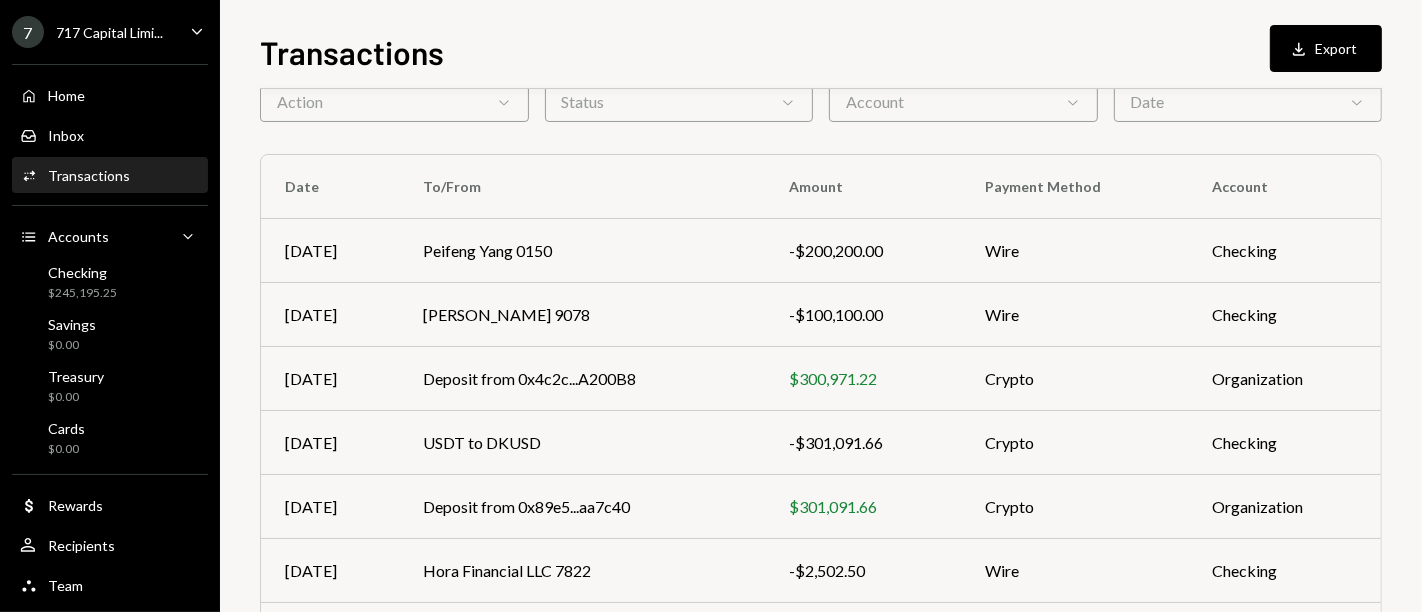 scroll, scrollTop: 430, scrollLeft: 0, axis: vertical 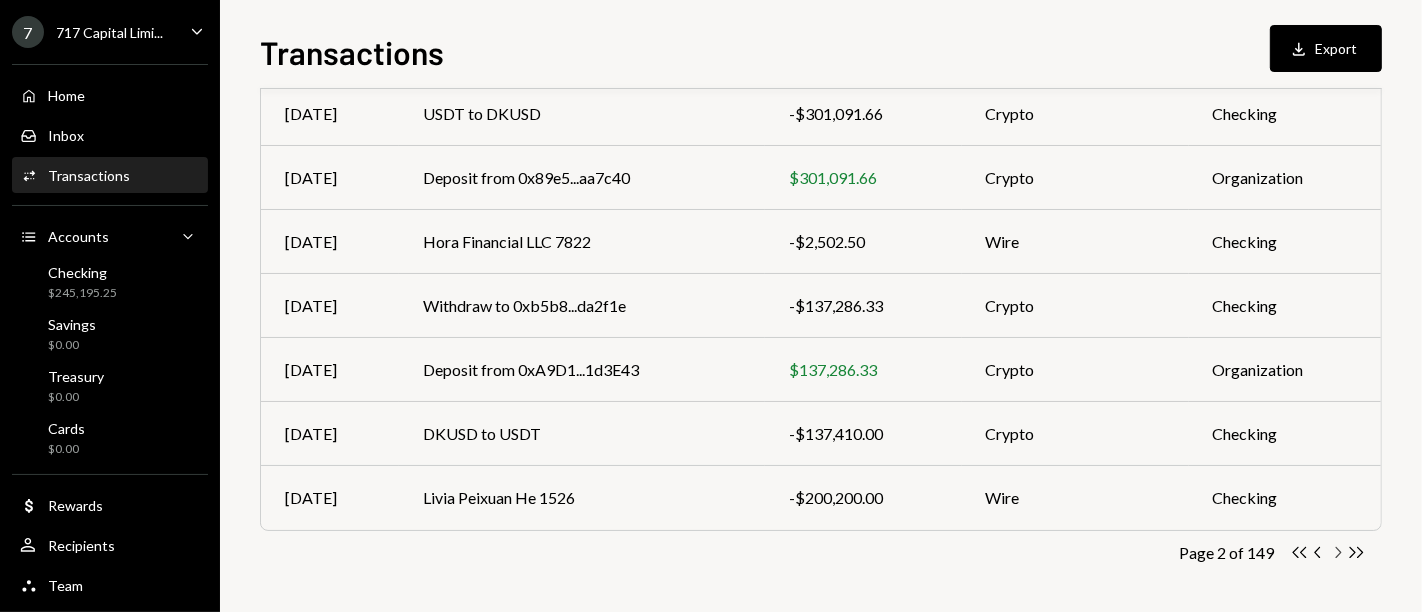 click on "Chevron Right" 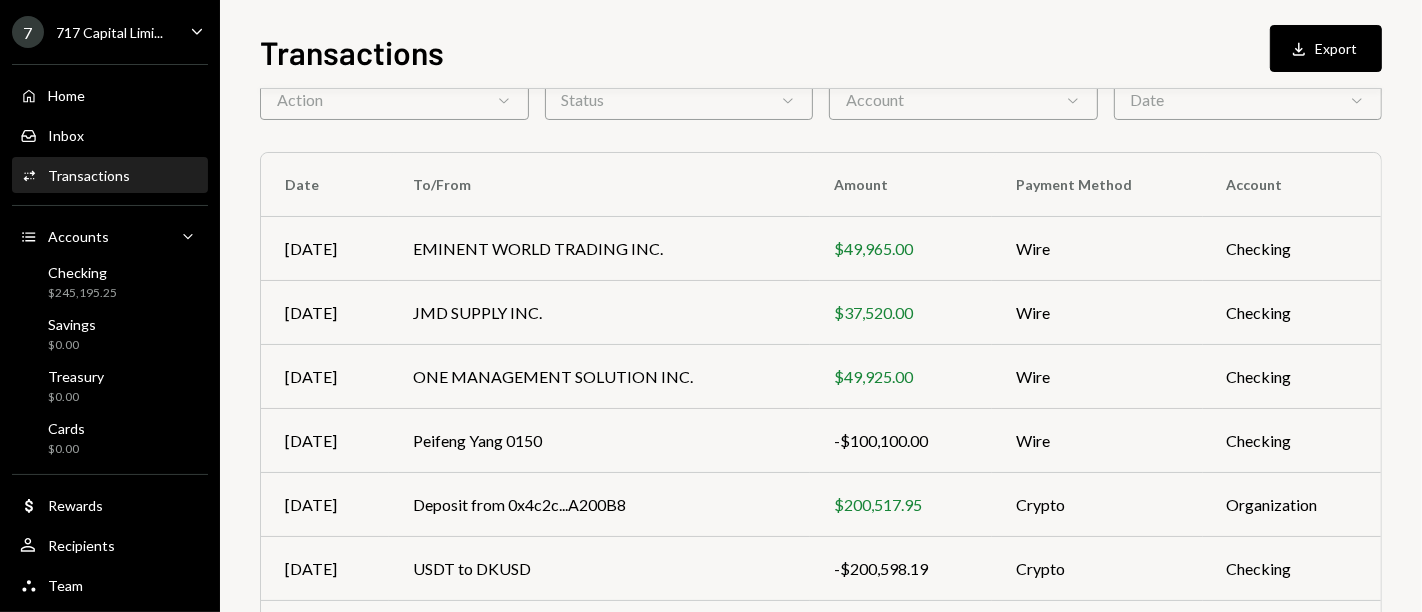 scroll, scrollTop: 430, scrollLeft: 0, axis: vertical 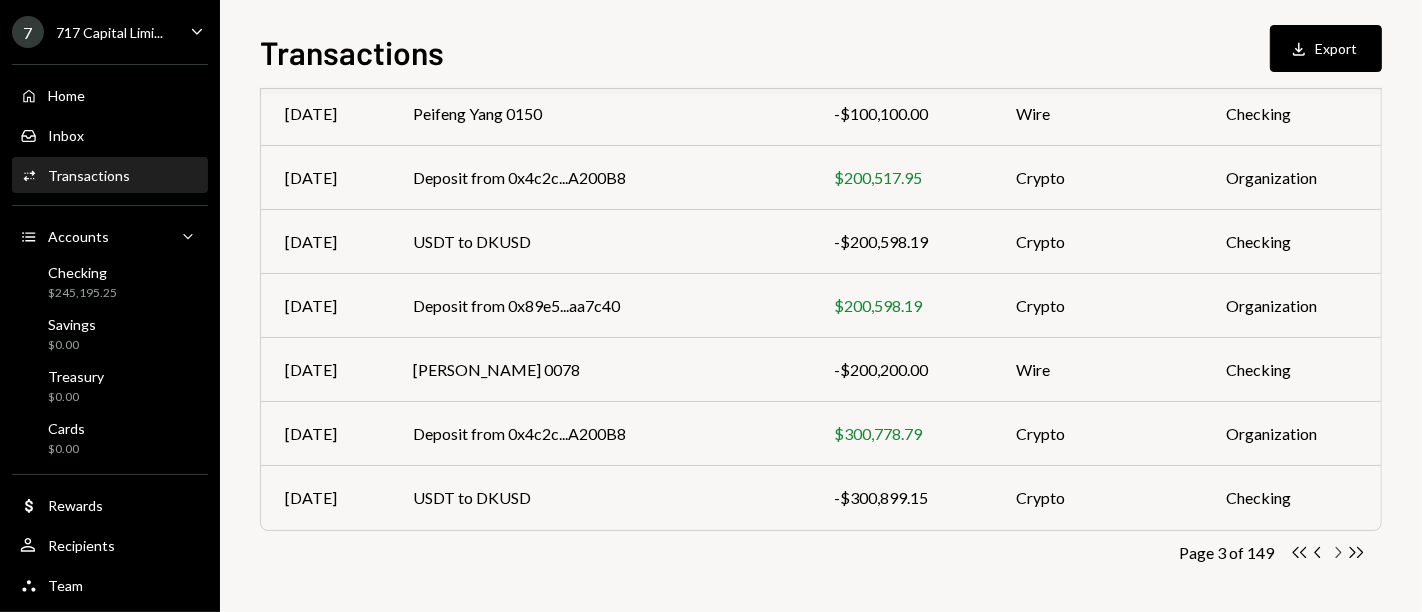 click on "Chevron Right" 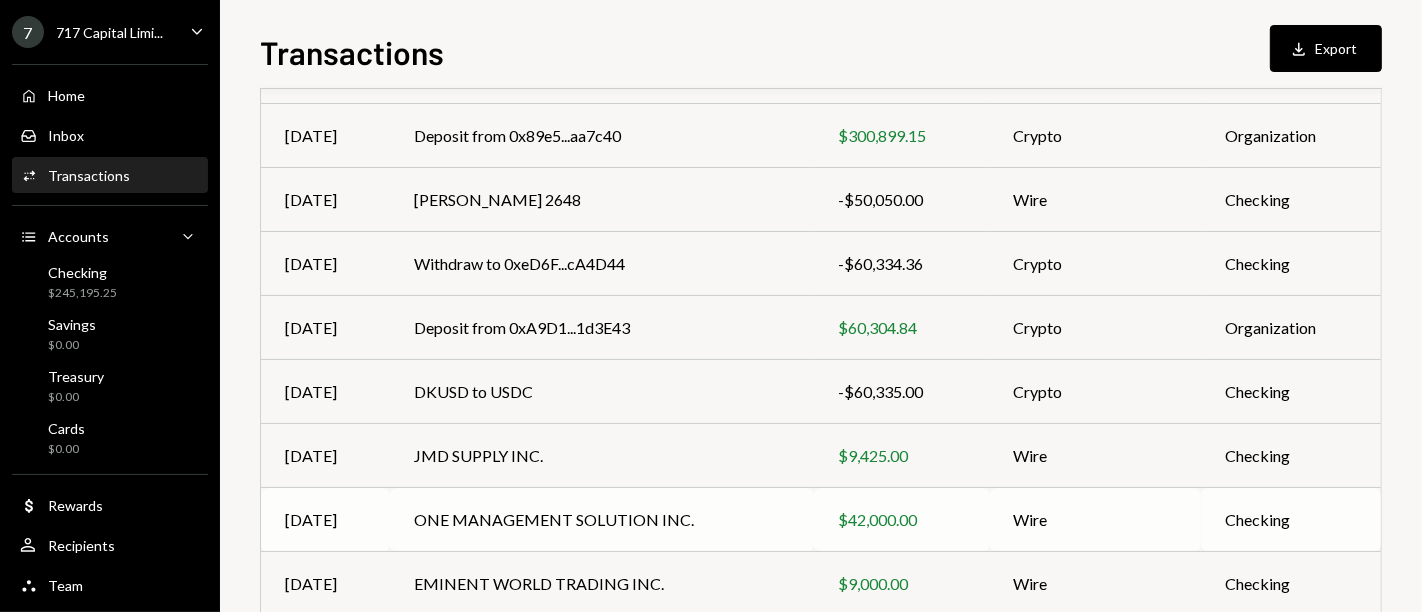 scroll, scrollTop: 232, scrollLeft: 0, axis: vertical 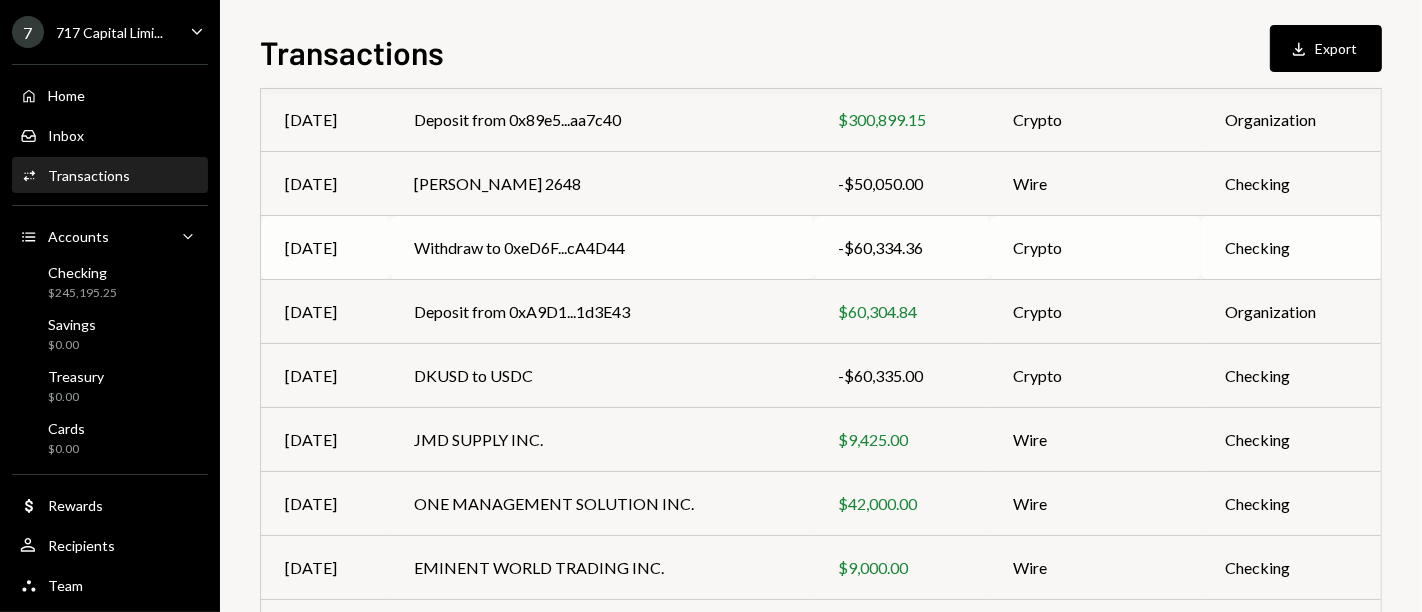 click on "Withdraw to 0xeD6F...cA4D44" at bounding box center (602, 248) 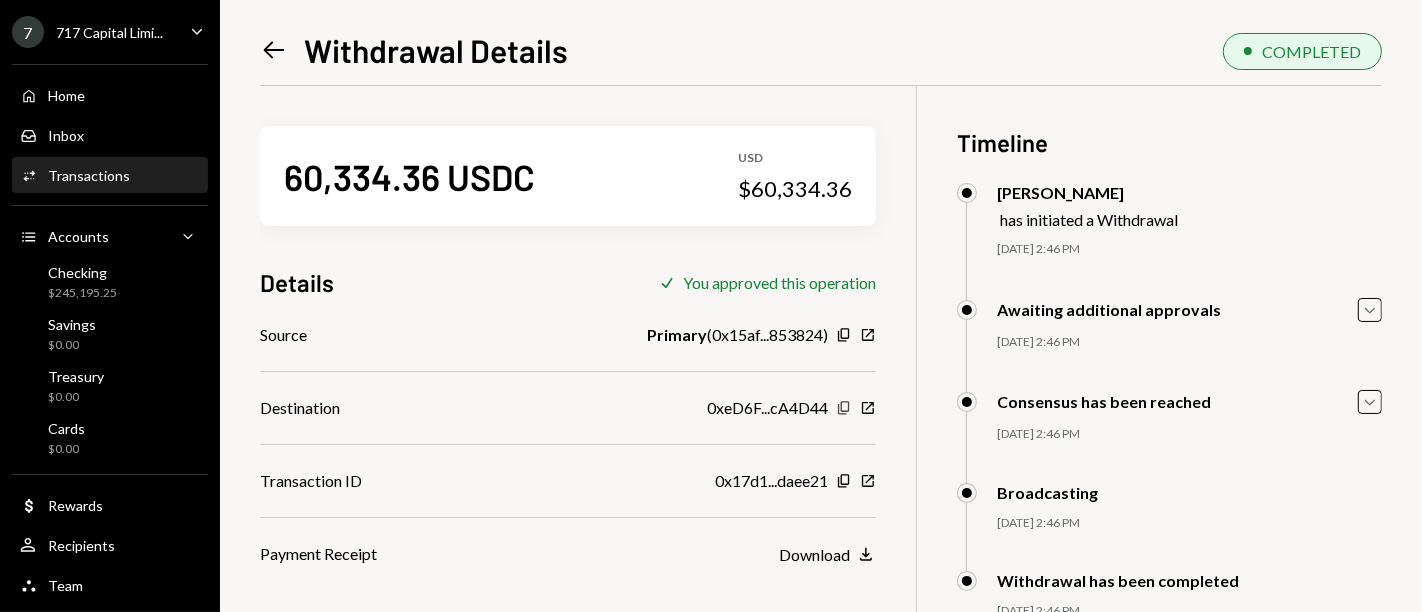 click on "Copy" 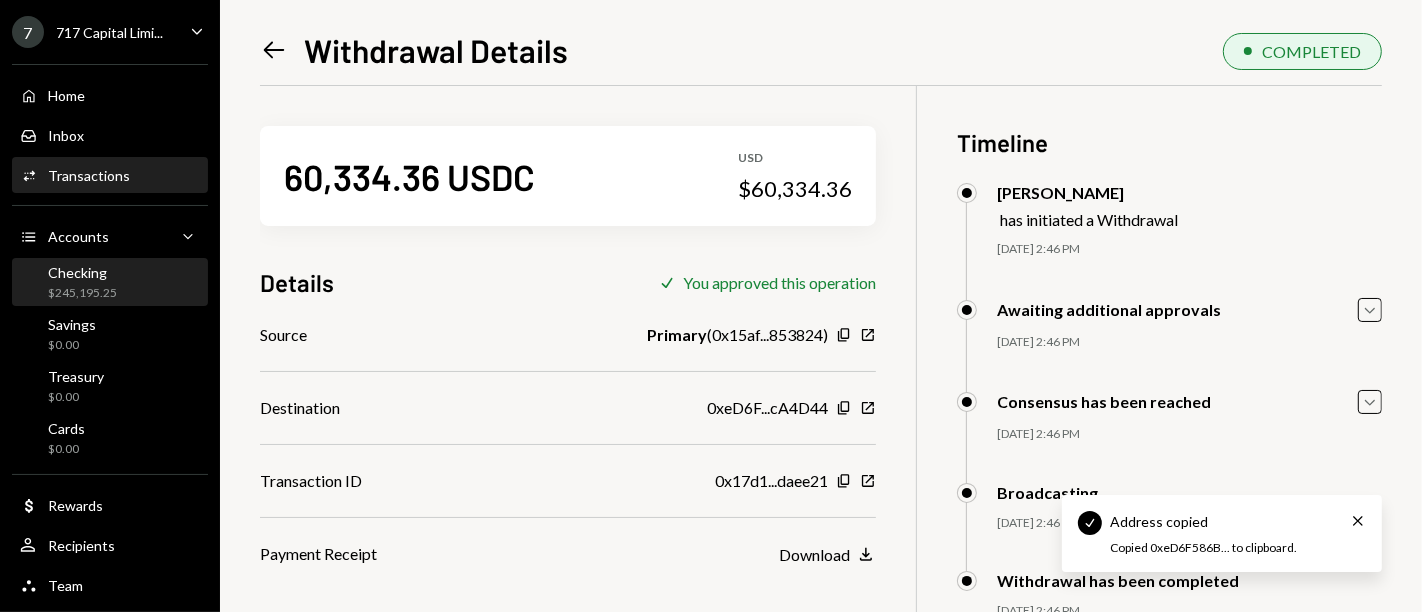 click on "$245,195.25" at bounding box center [82, 293] 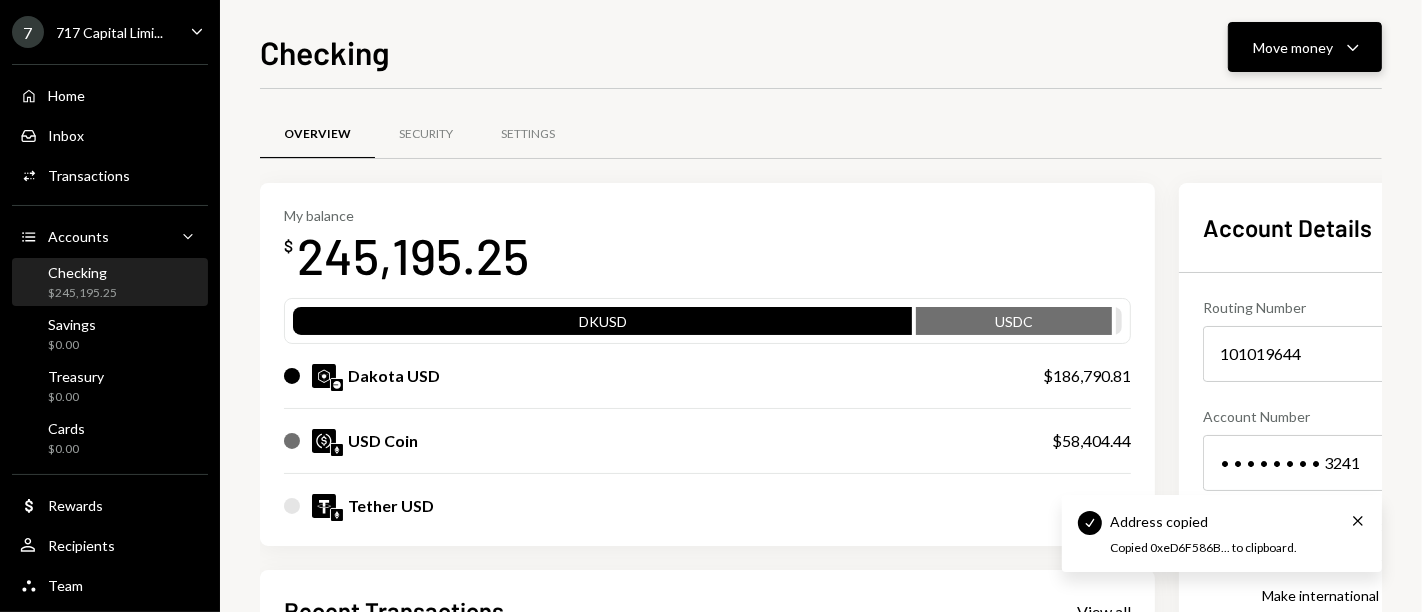 click on "Caret Down" 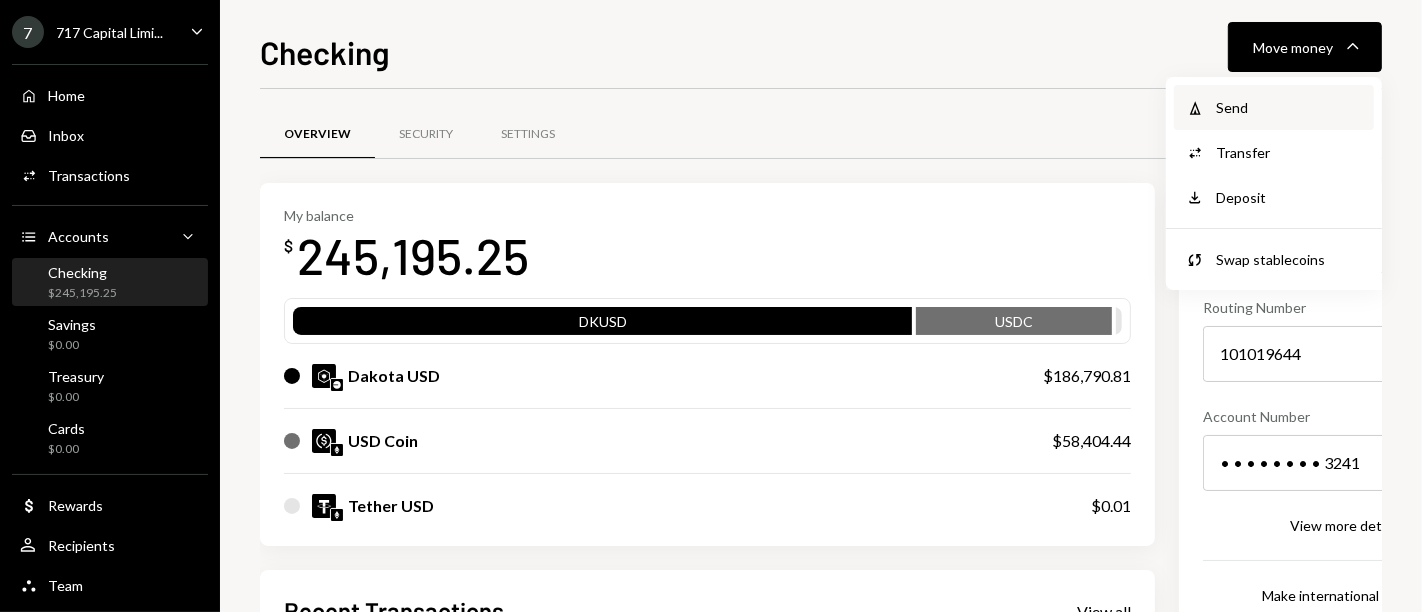 click on "Send" at bounding box center (1289, 107) 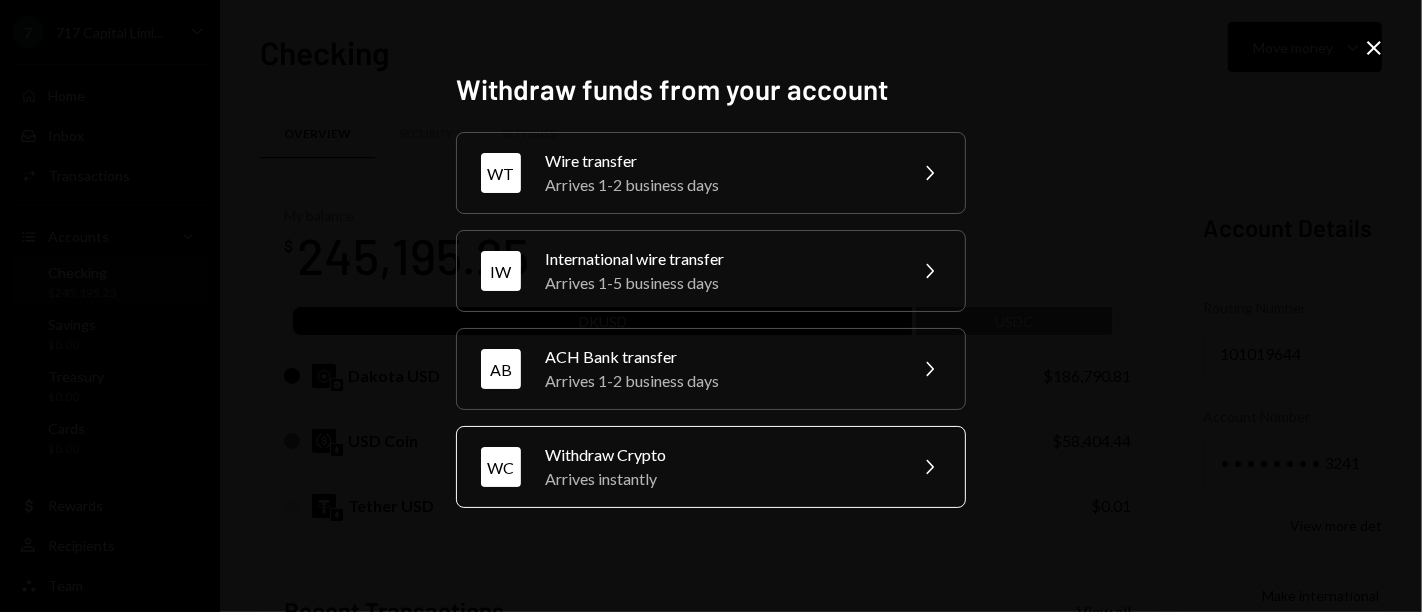 click on "WC Withdraw Crypto Arrives instantly Chevron Right" at bounding box center [711, 467] 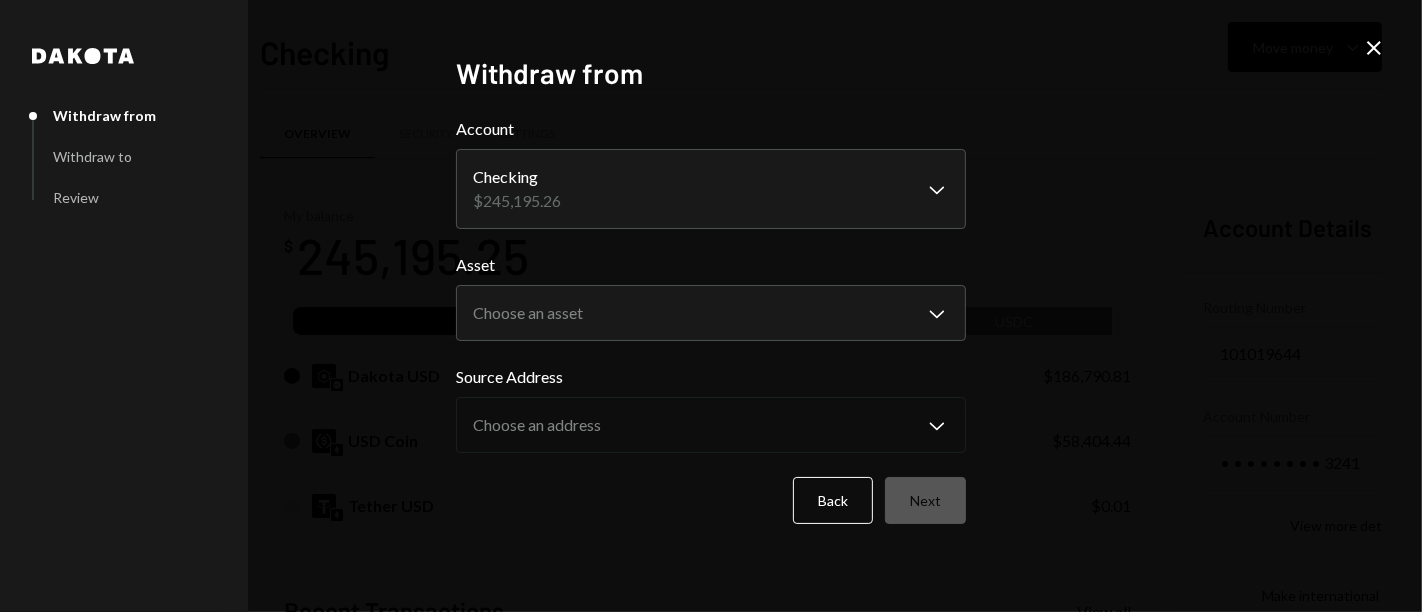 click on "7 717 Capital Limi... Caret Down Home Home Inbox Inbox Activities Transactions Accounts Accounts Caret Down Checking $245,195.25 Savings $0.00 Treasury $0.00 Cards $0.00 Dollar Rewards User Recipients Team Team Checking Move money Caret Down Overview Security Settings My balance $ 245,195.25 DKUSD USDC Dakota USD $186,790.81 USD Coin $58,404.44 Tether USD $0.01 Recent Transactions View all Type Initiated By Initiated At Status Deposit 58,170.9  USDC 0xA9D1...1d3E43 Copy 2:16 PM Completed Stablecoin Conversion $58,200.00 Ryan Noonan 2:13 PM Pending Bank Deposit $6,200.00 JMD SUPPLY INC. 1:34 PM Completed Bank Deposit $18,000.00 ONE MANAGEMENT SOLUTION INC. 1:33 PM Completed Bank Deposit $34,000.00 EMINENT WORLD TRADING INC. 1:31 PM Completed Account Details Routing Number 101019644 Copy Account Number • • • • • • • •  3241 Show Copy View more details Right Arrow Make international deposit Right Arrow Account Information Money in (last 30 days) Up Right Arrow $16,239,210.16 Down Right Arrow ****" at bounding box center (711, 306) 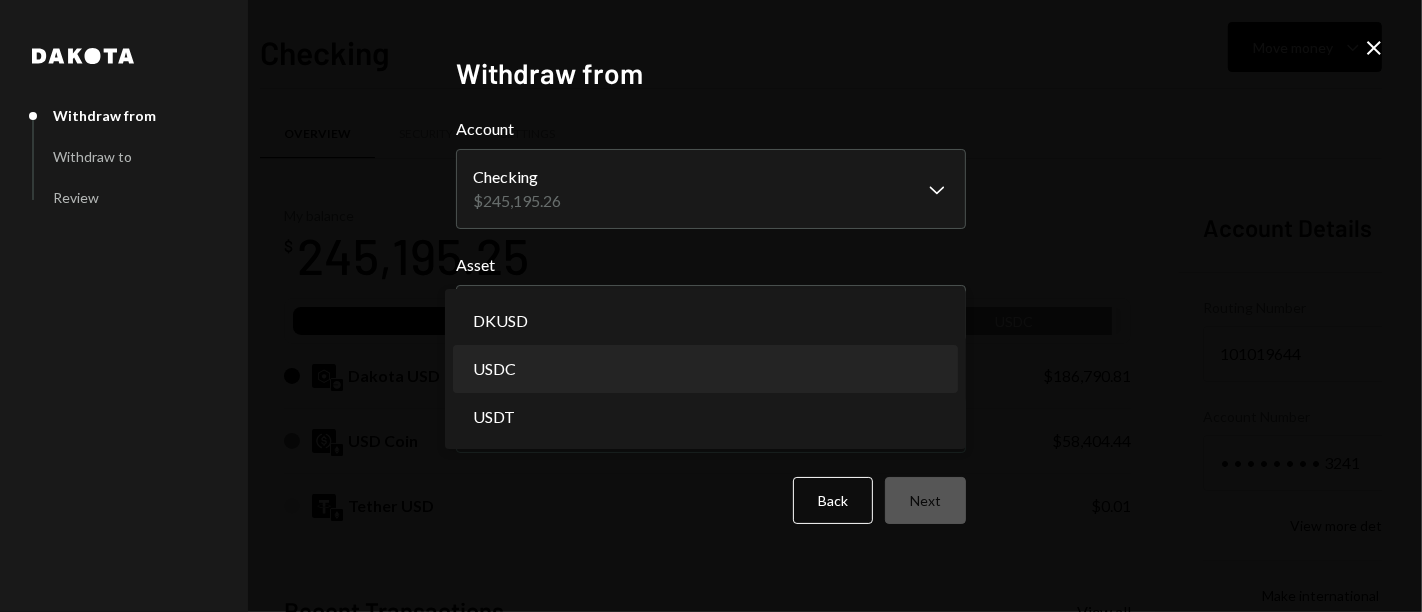 select on "****" 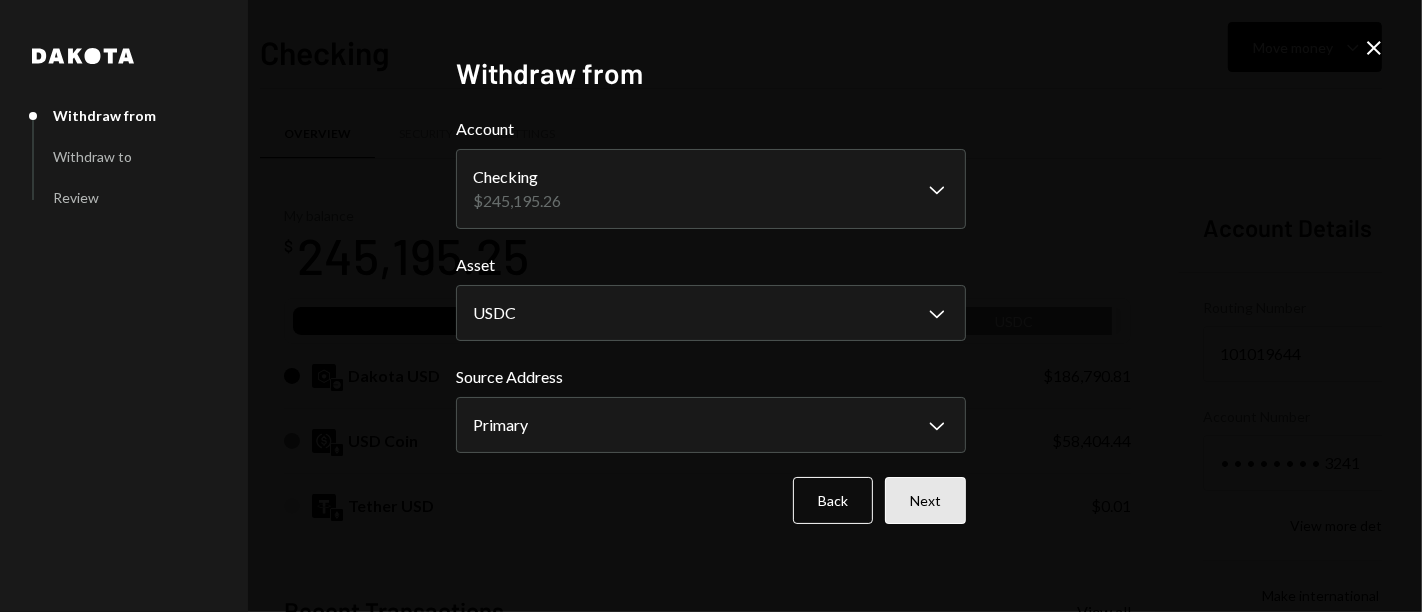 click on "Next" at bounding box center (925, 500) 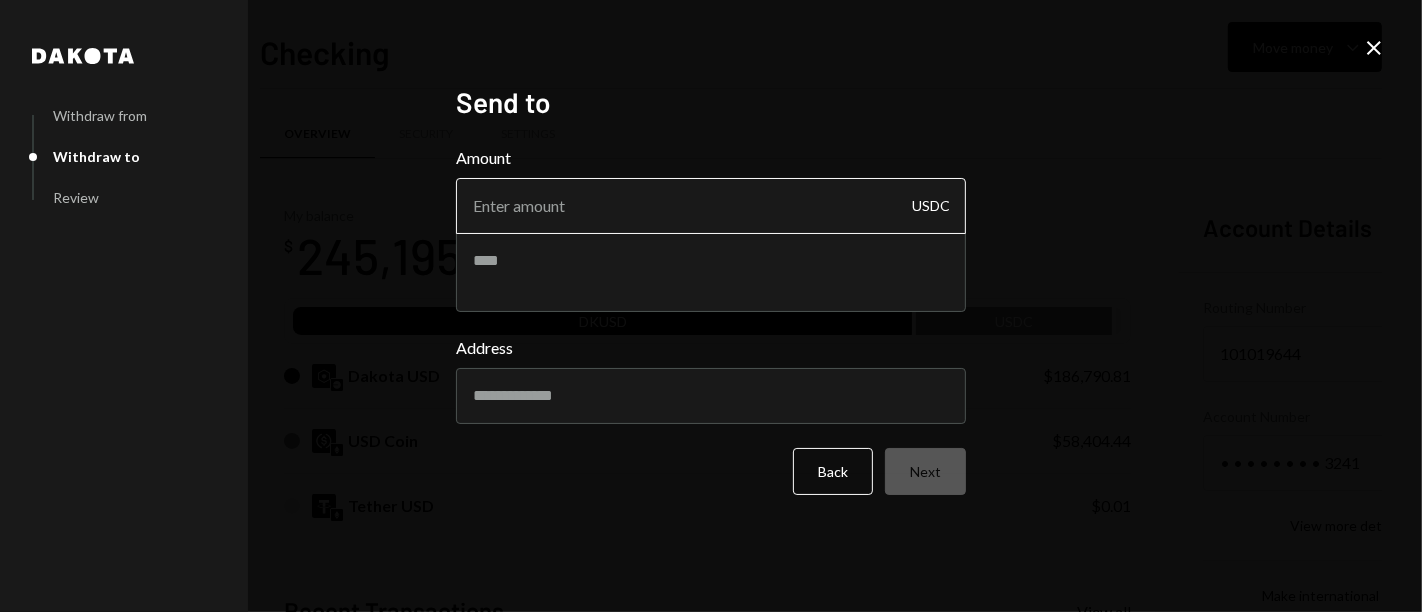 click on "Amount" at bounding box center [711, 206] 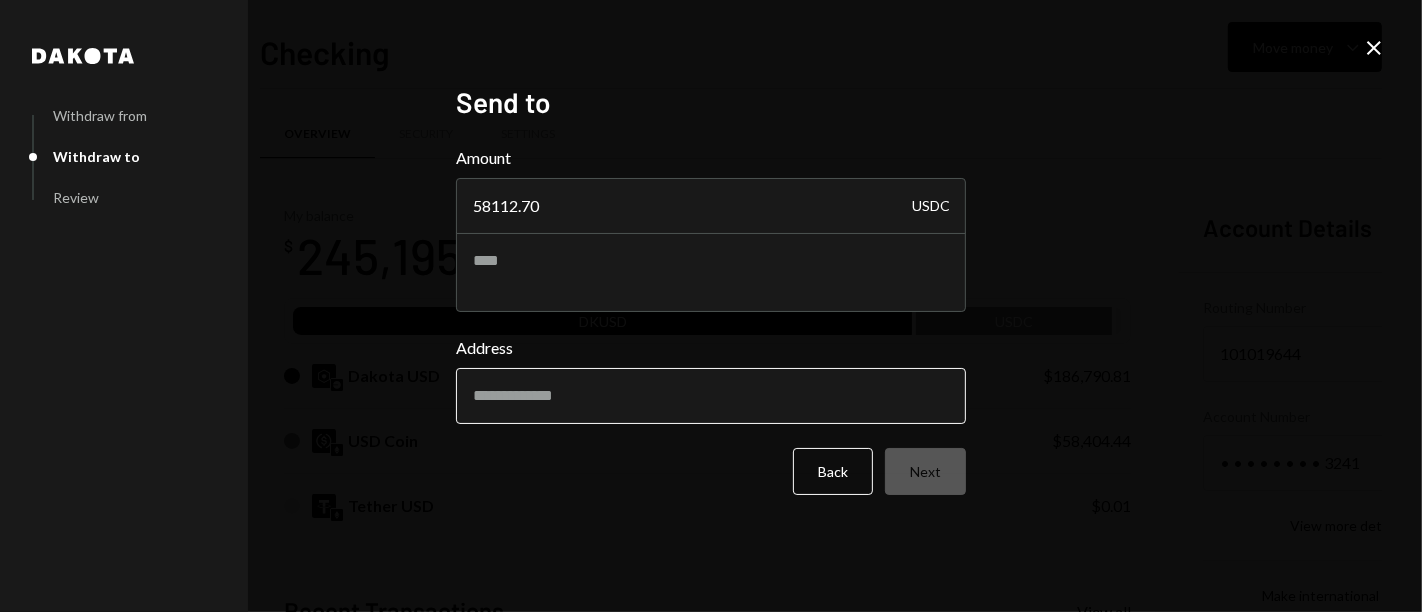 type on "58112.70" 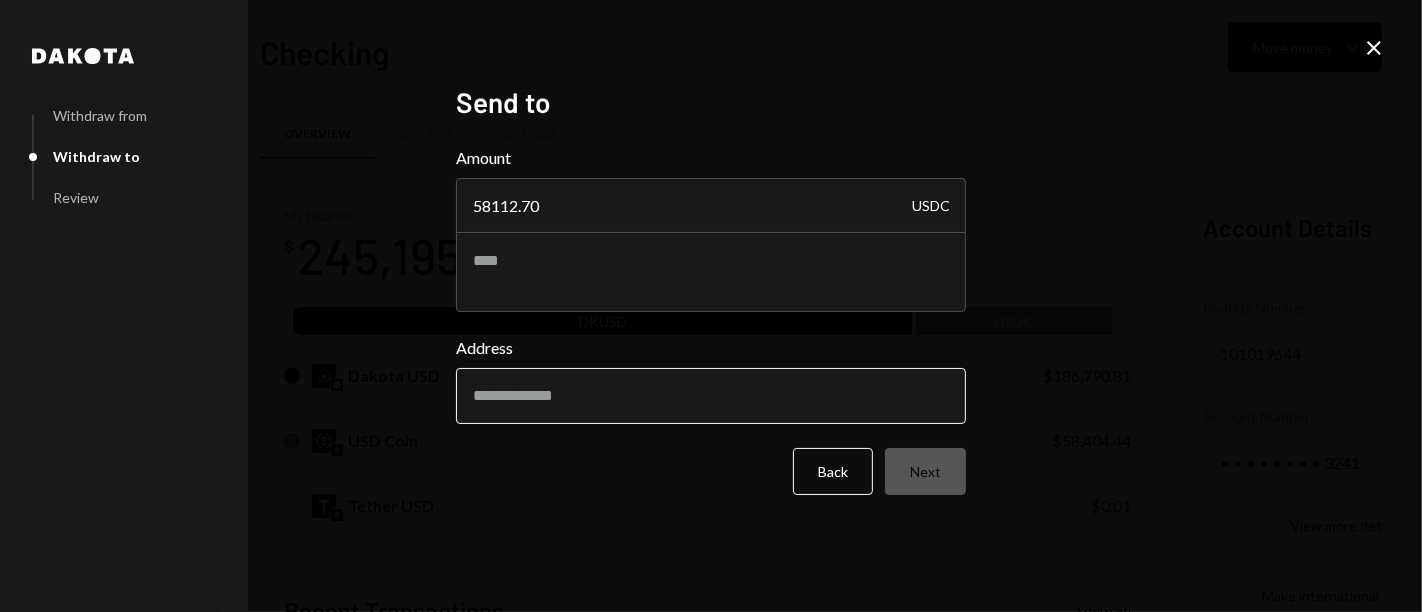 click on "Address" at bounding box center [711, 396] 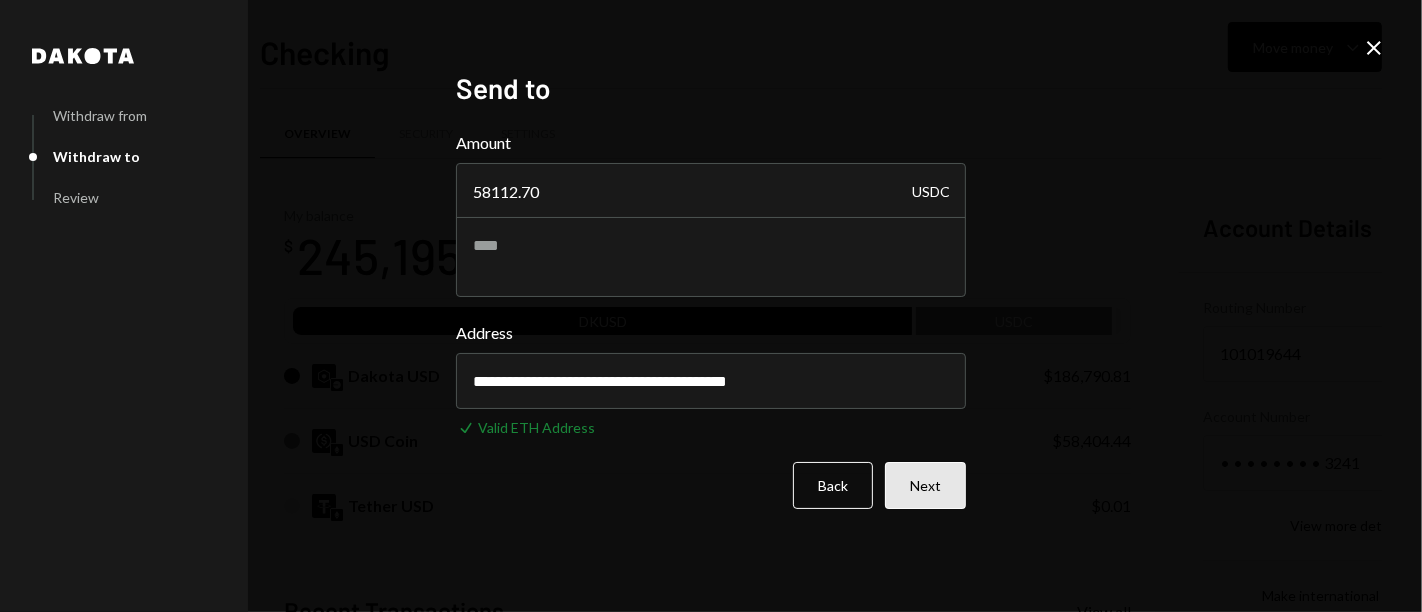 type on "**********" 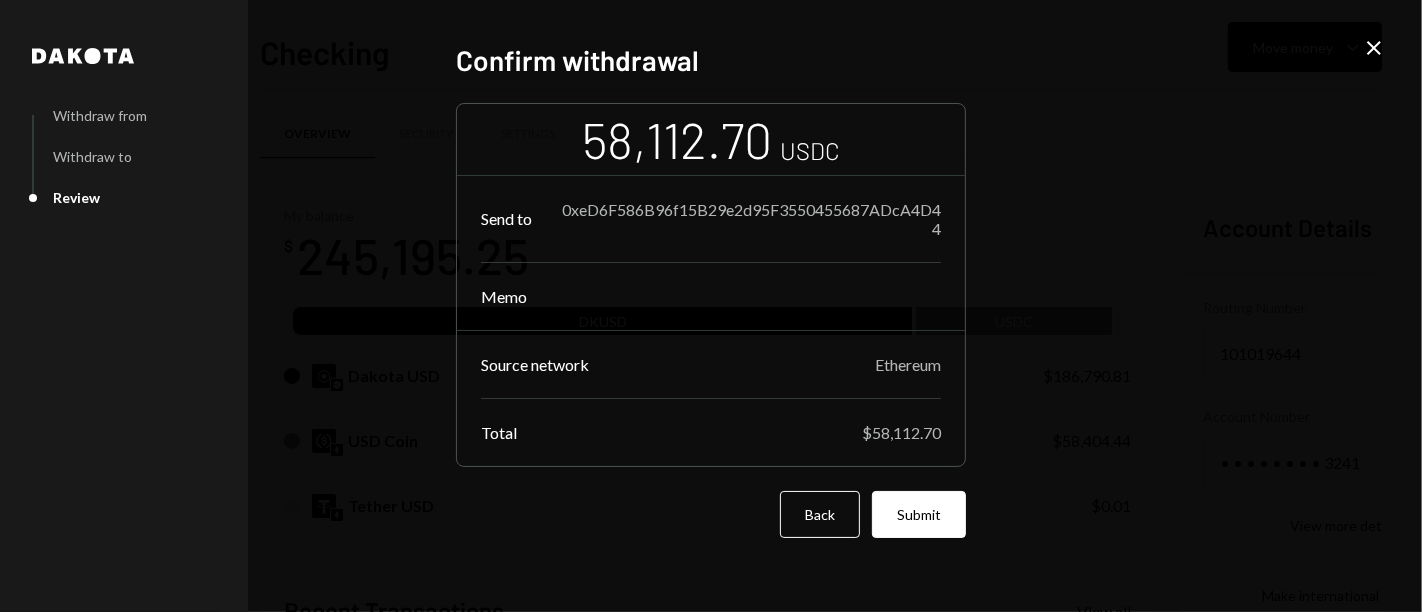 click on "Dakota Withdraw from Withdraw to Review Confirm withdrawal 58,112.70 USDC Send to 0xeD6F586B96f15B29e2d95F3550455687ADcA4D44 Memo Source network Ethereum Total $58,112.70 Back Submit Close" at bounding box center [711, 306] 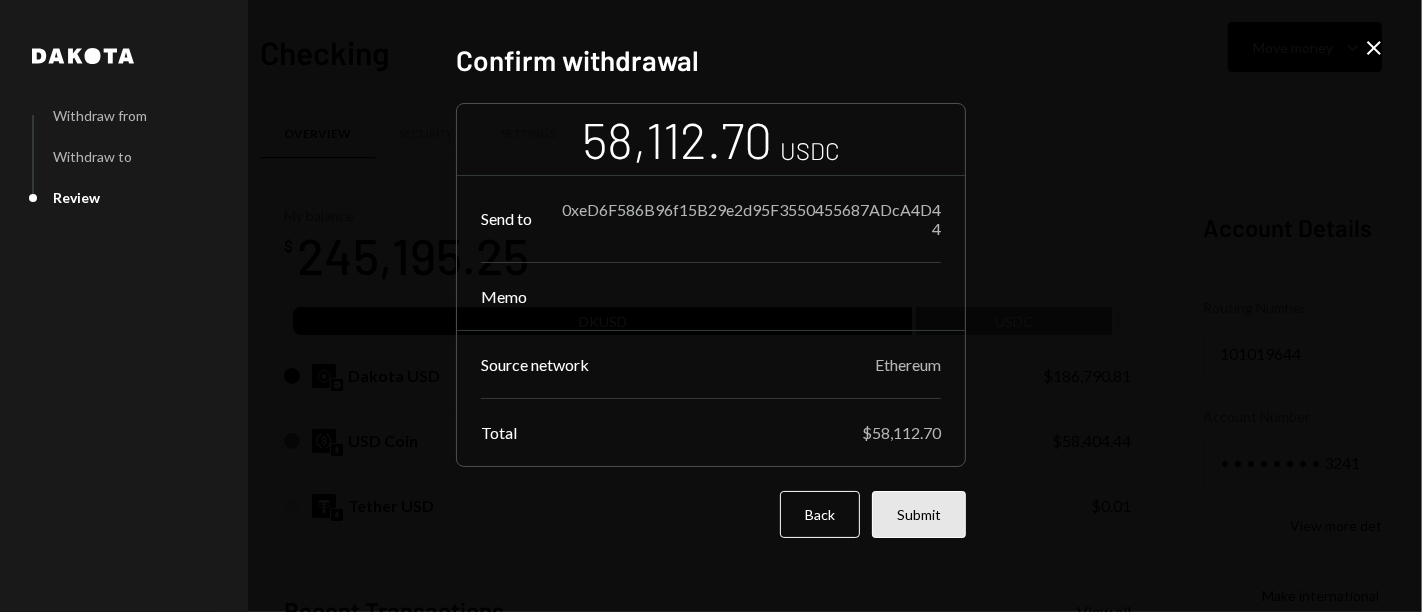 click on "Submit" at bounding box center [919, 514] 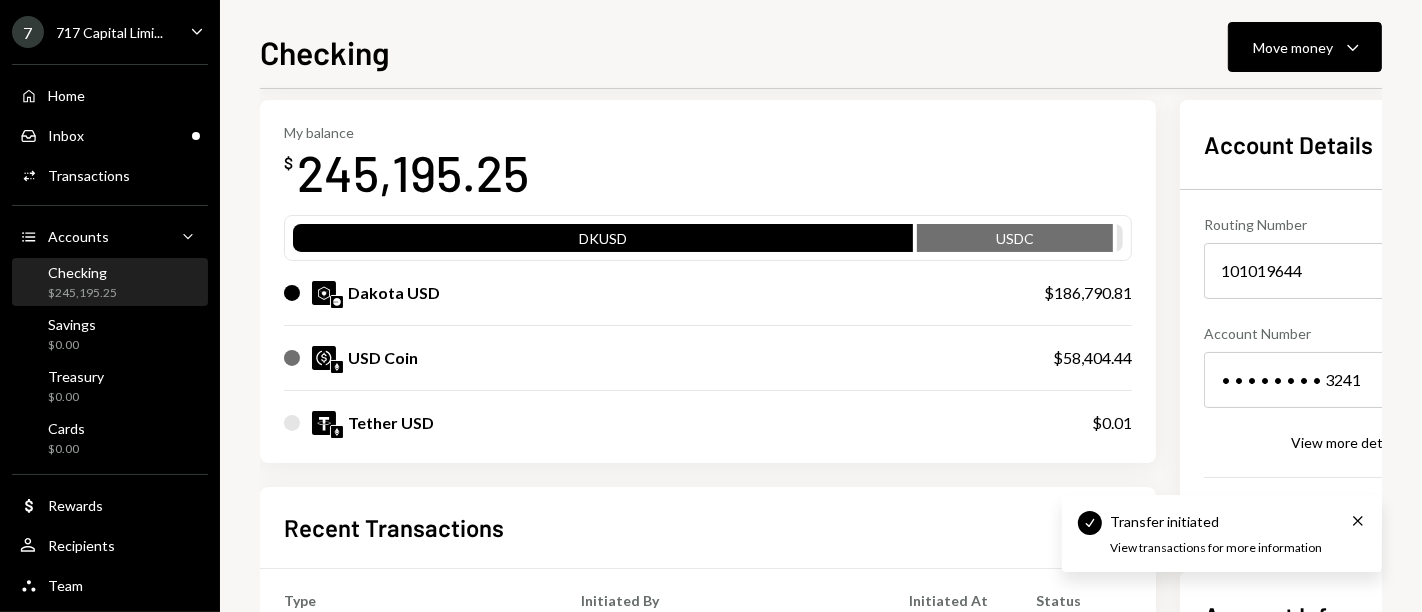 scroll, scrollTop: 84, scrollLeft: 0, axis: vertical 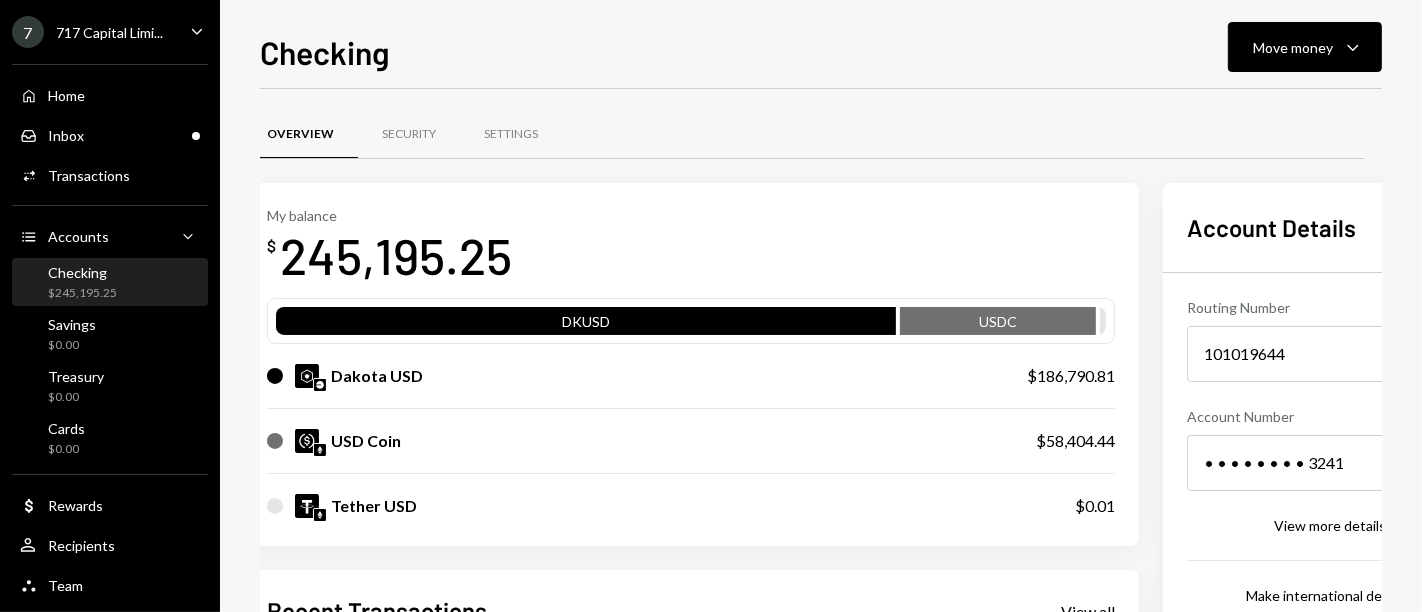click on "My balance $ 245,195.25" at bounding box center [691, 247] 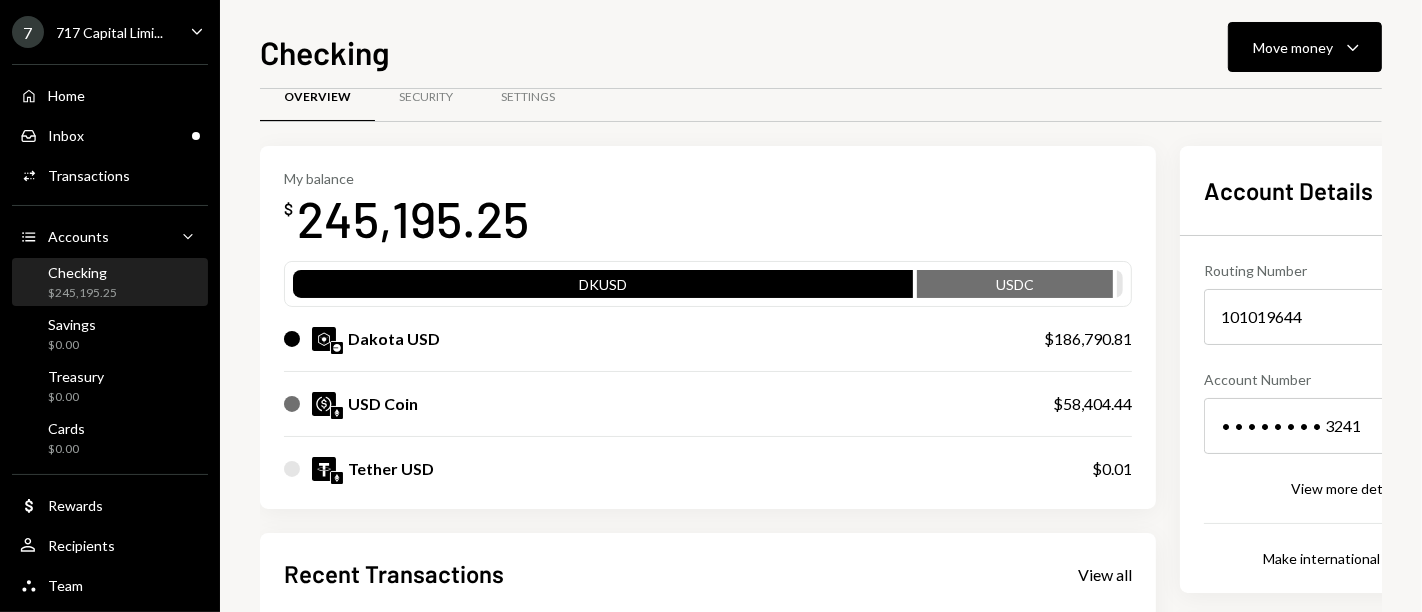 scroll, scrollTop: 0, scrollLeft: 0, axis: both 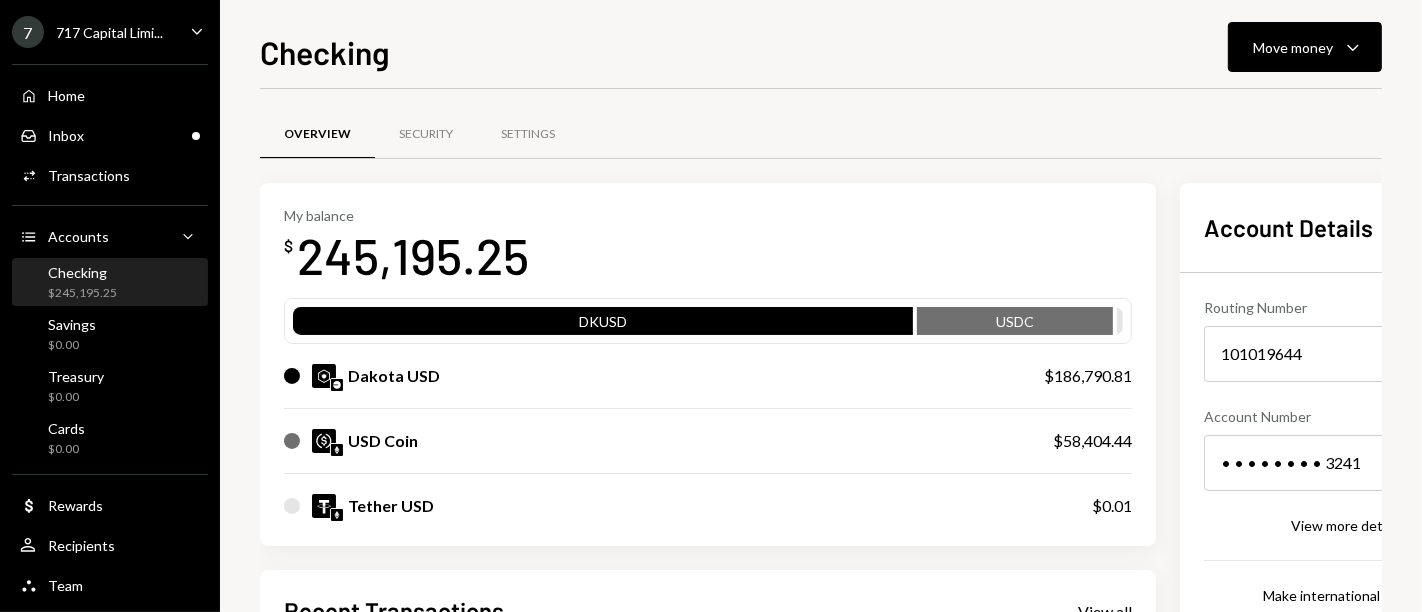 click on "My balance $ 245,195.25 DKUSD USDC Dakota USD $186,790.81 USD Coin $58,404.44 Tether USD $0.01" at bounding box center [708, 365] 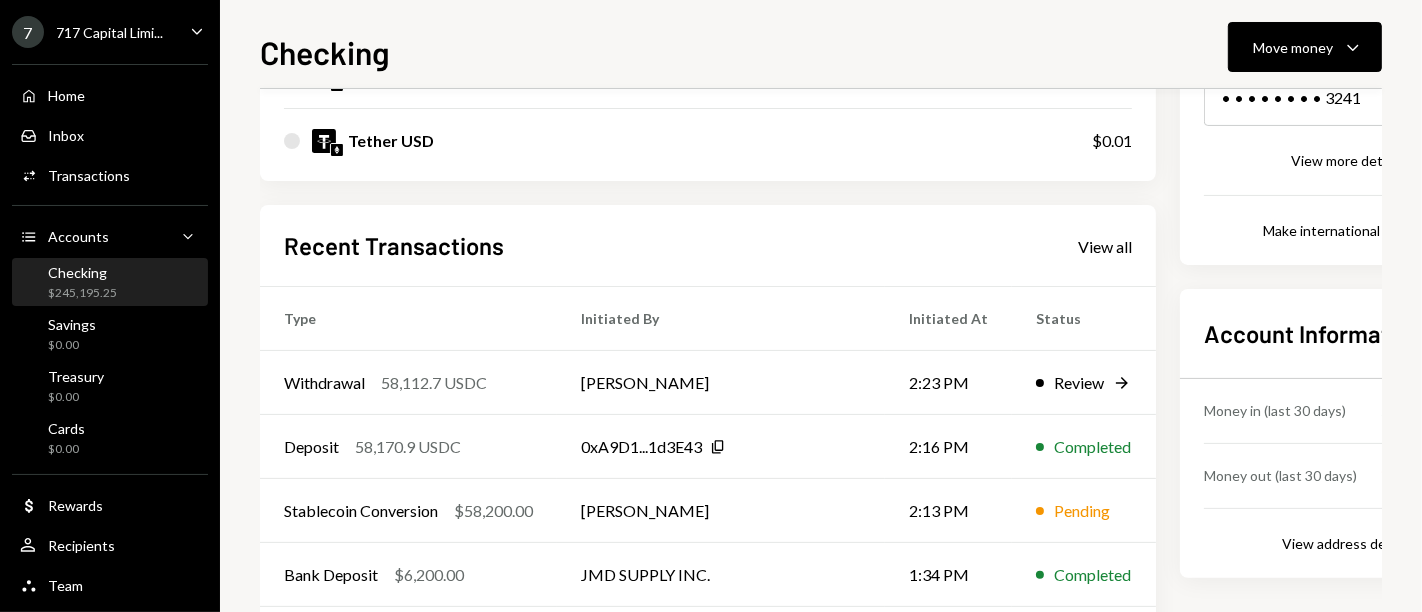 scroll, scrollTop: 372, scrollLeft: 0, axis: vertical 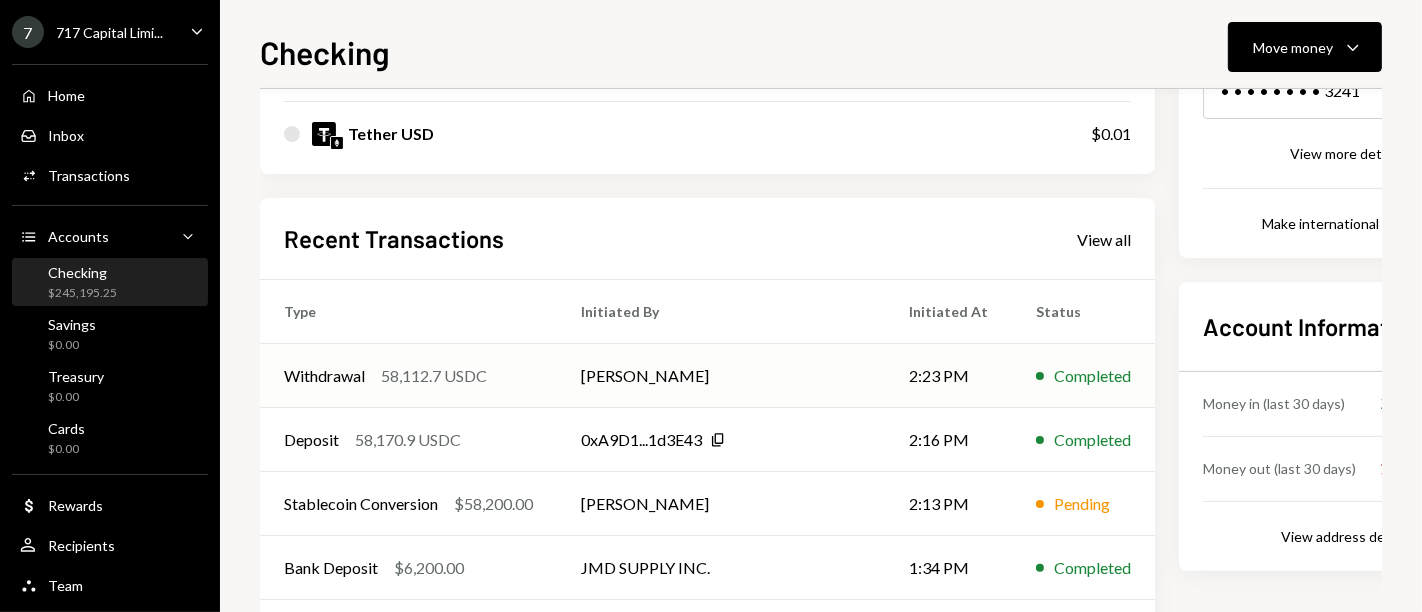 click on "Withdrawal 58,112.7  USDC" at bounding box center [408, 376] 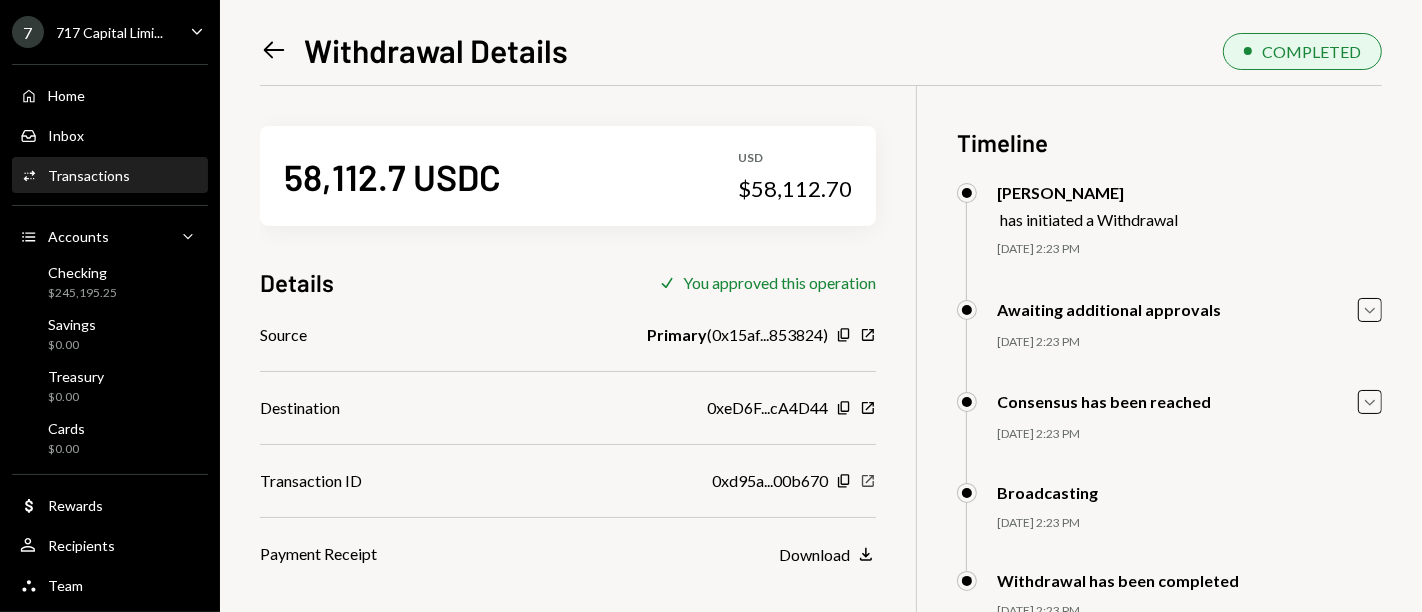 click on "New Window" 